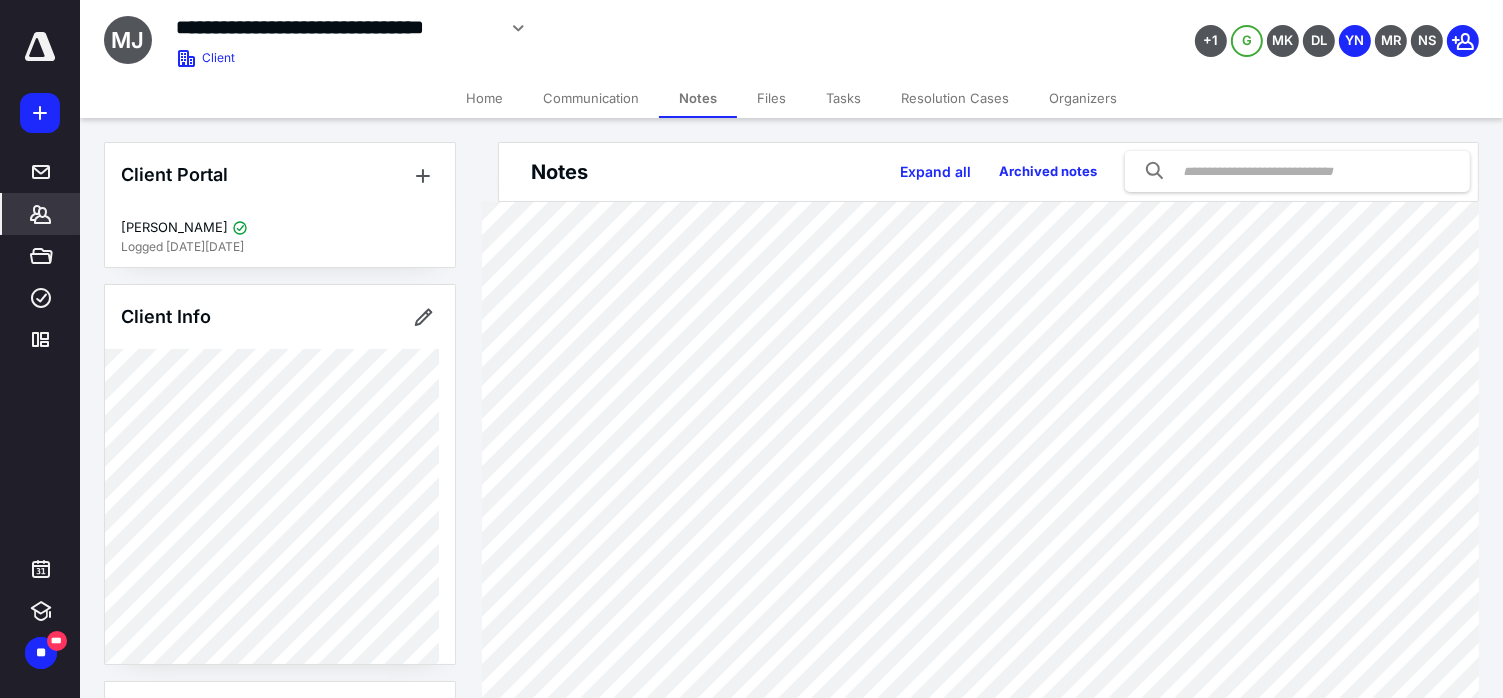 scroll, scrollTop: 0, scrollLeft: 0, axis: both 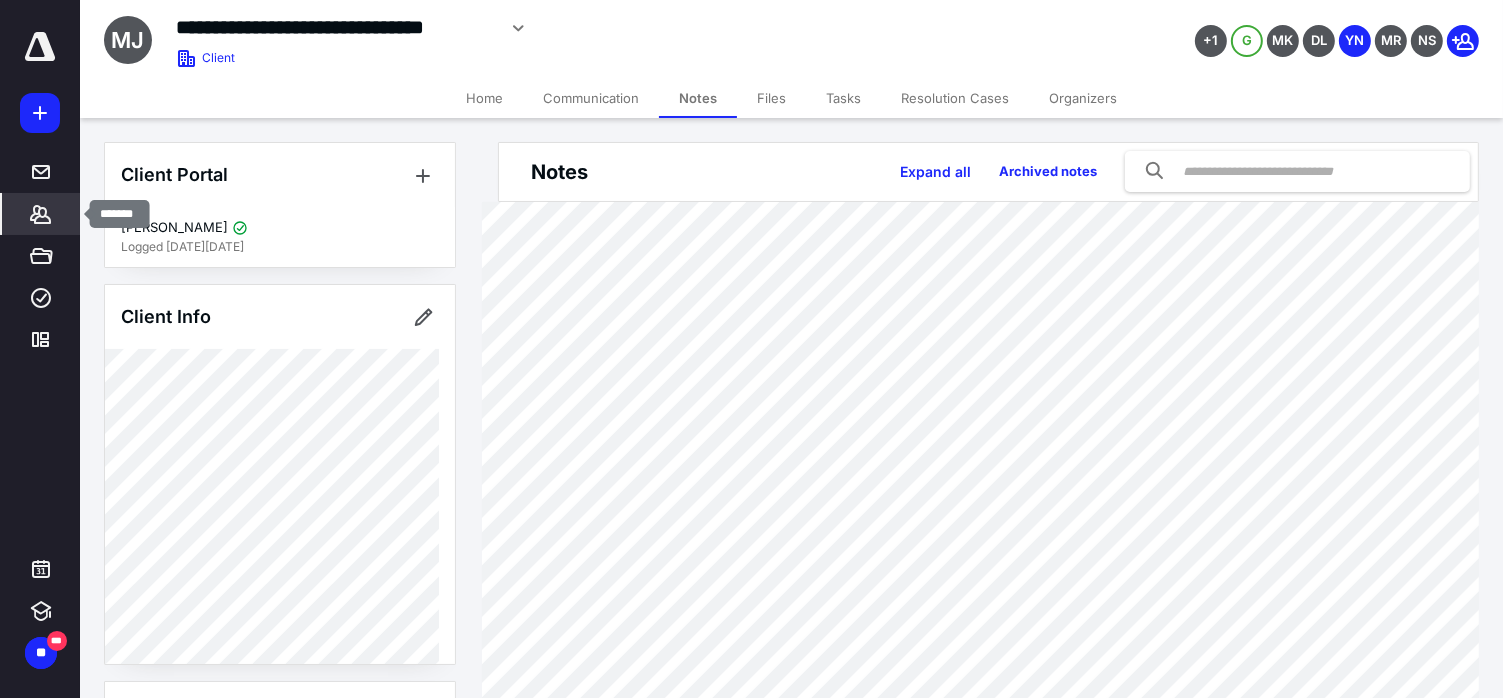 click on "*******" at bounding box center (41, 214) 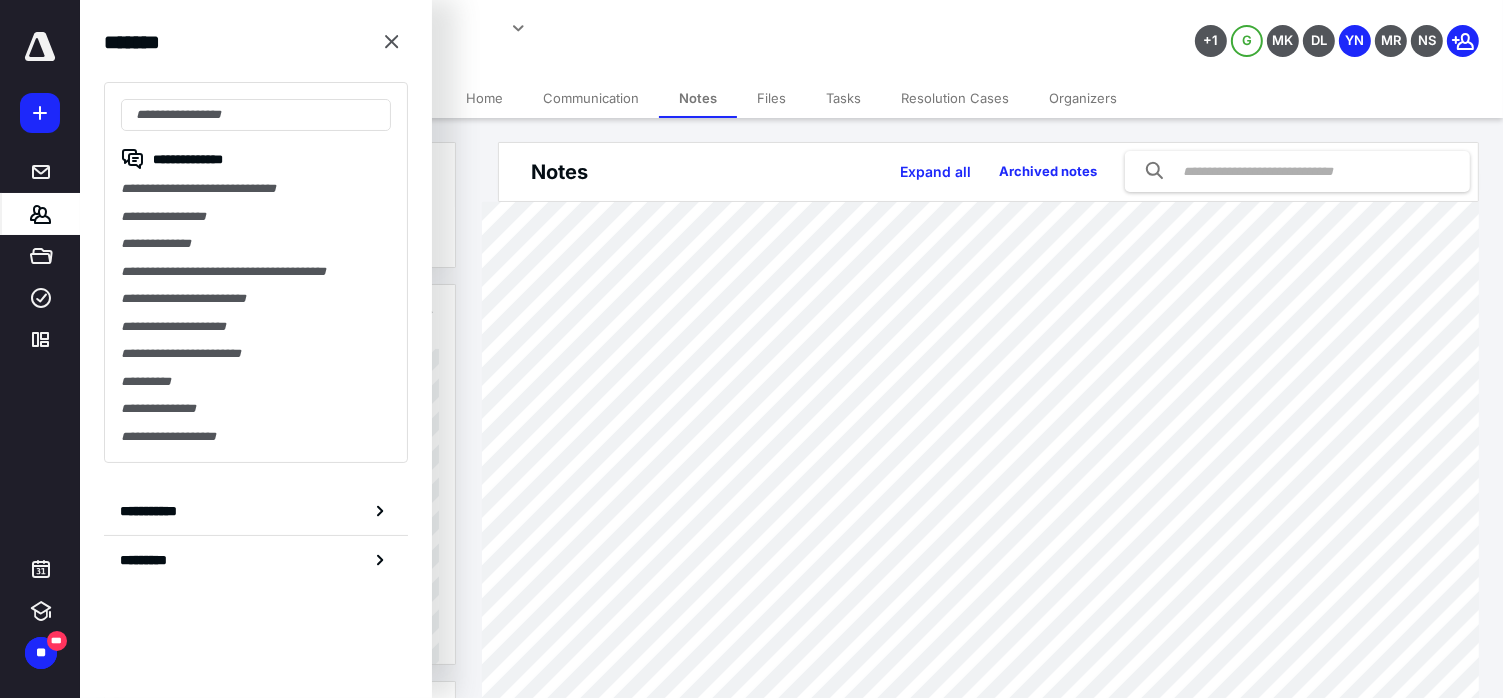 click on "Files" at bounding box center [771, 98] 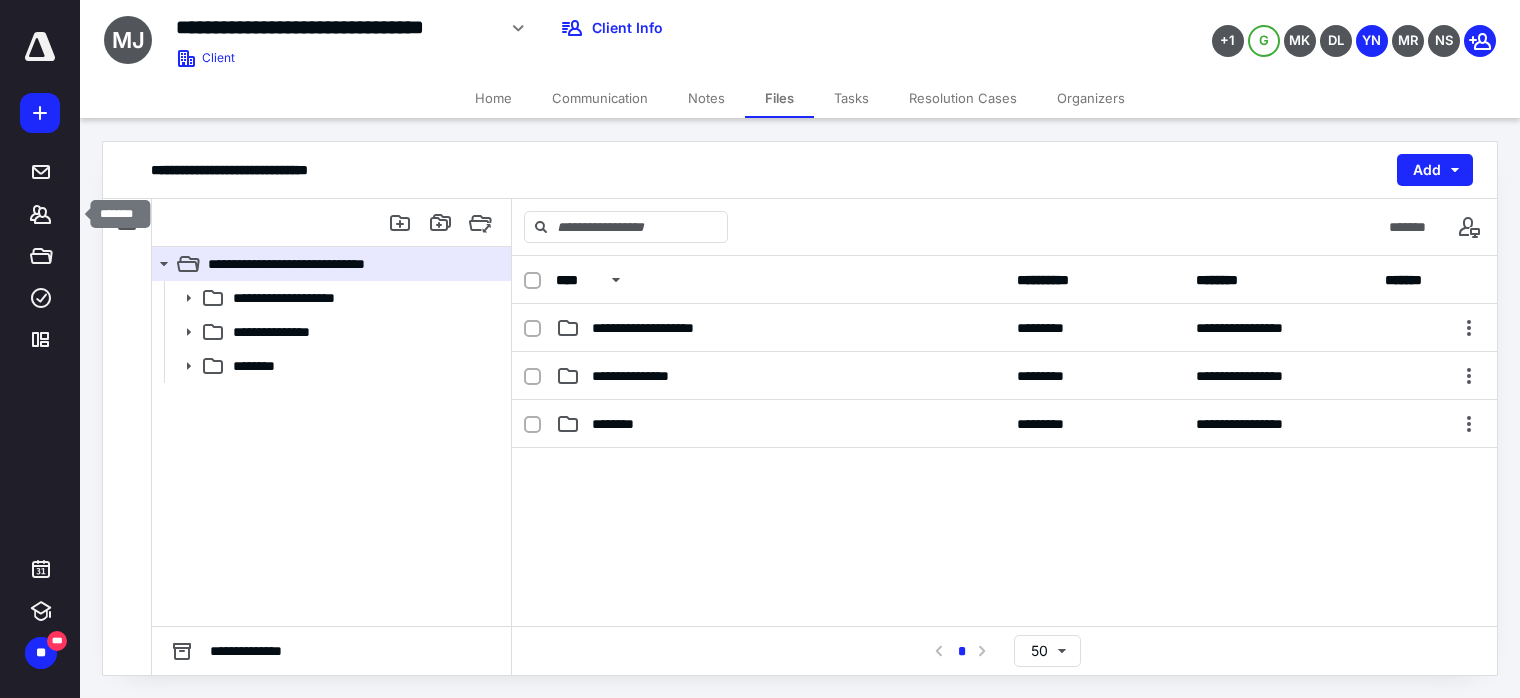 click 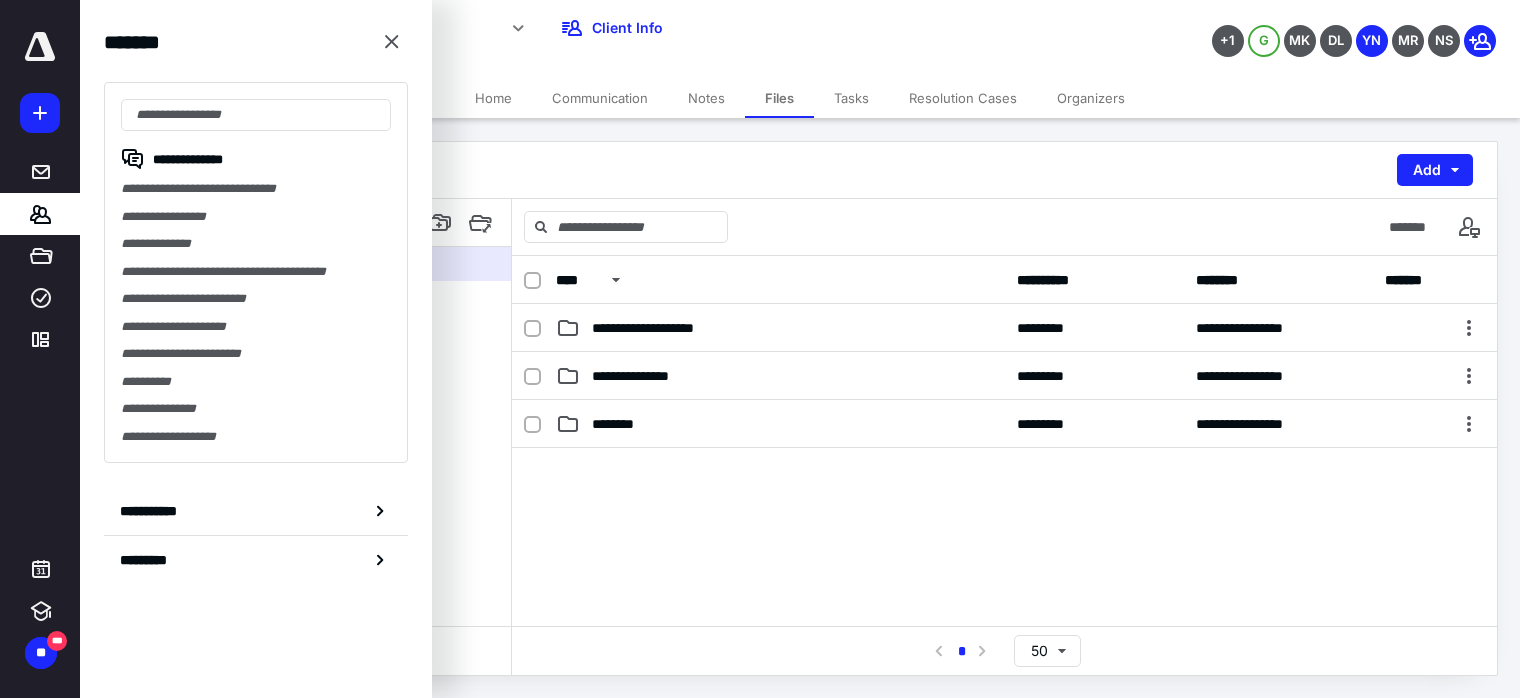 click at bounding box center (256, 115) 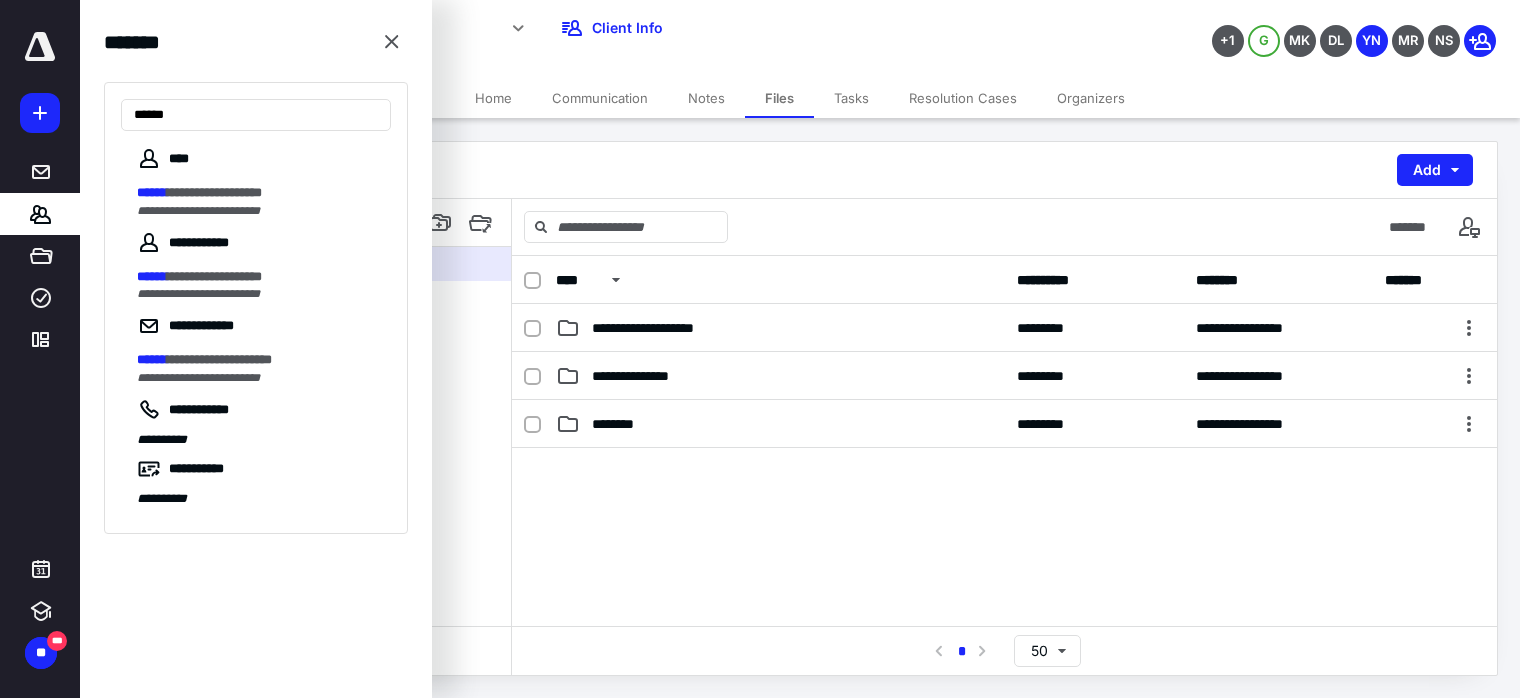 type on "******" 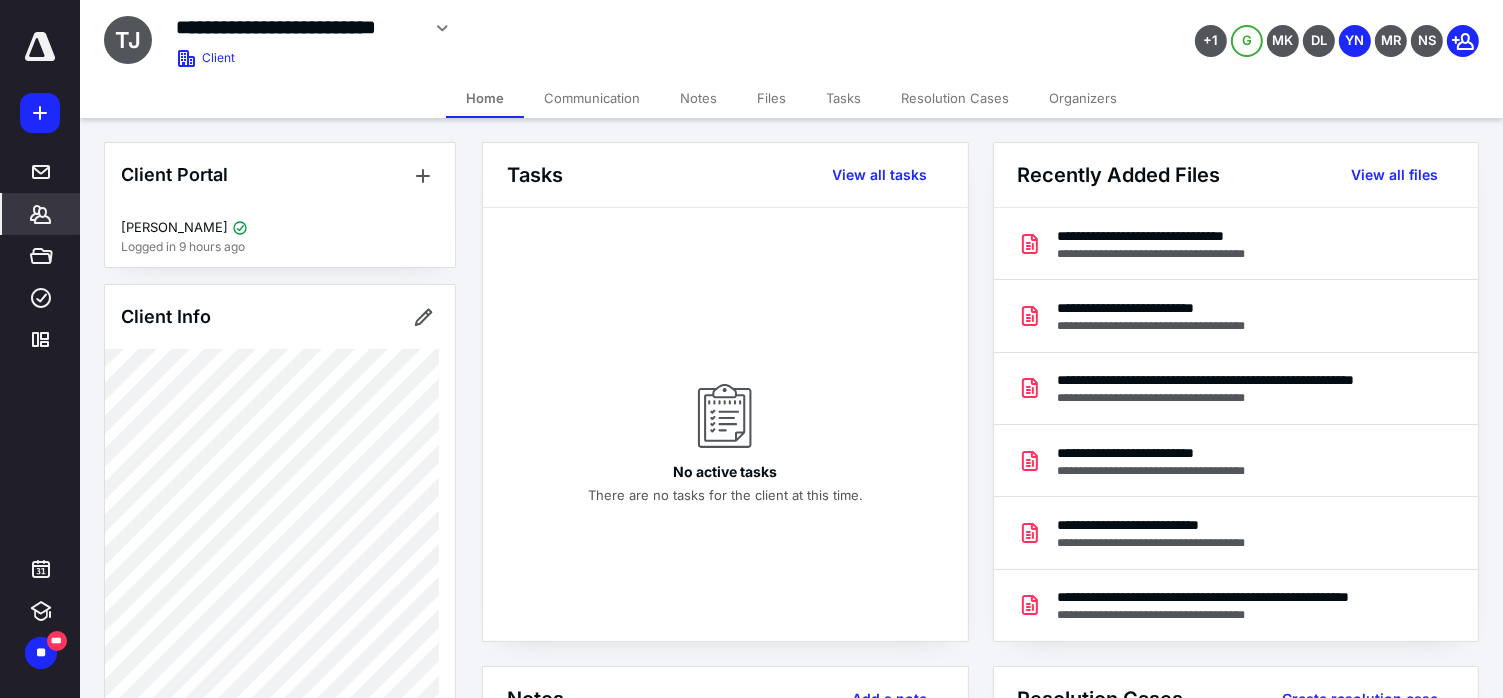 click on "Files" at bounding box center (771, 98) 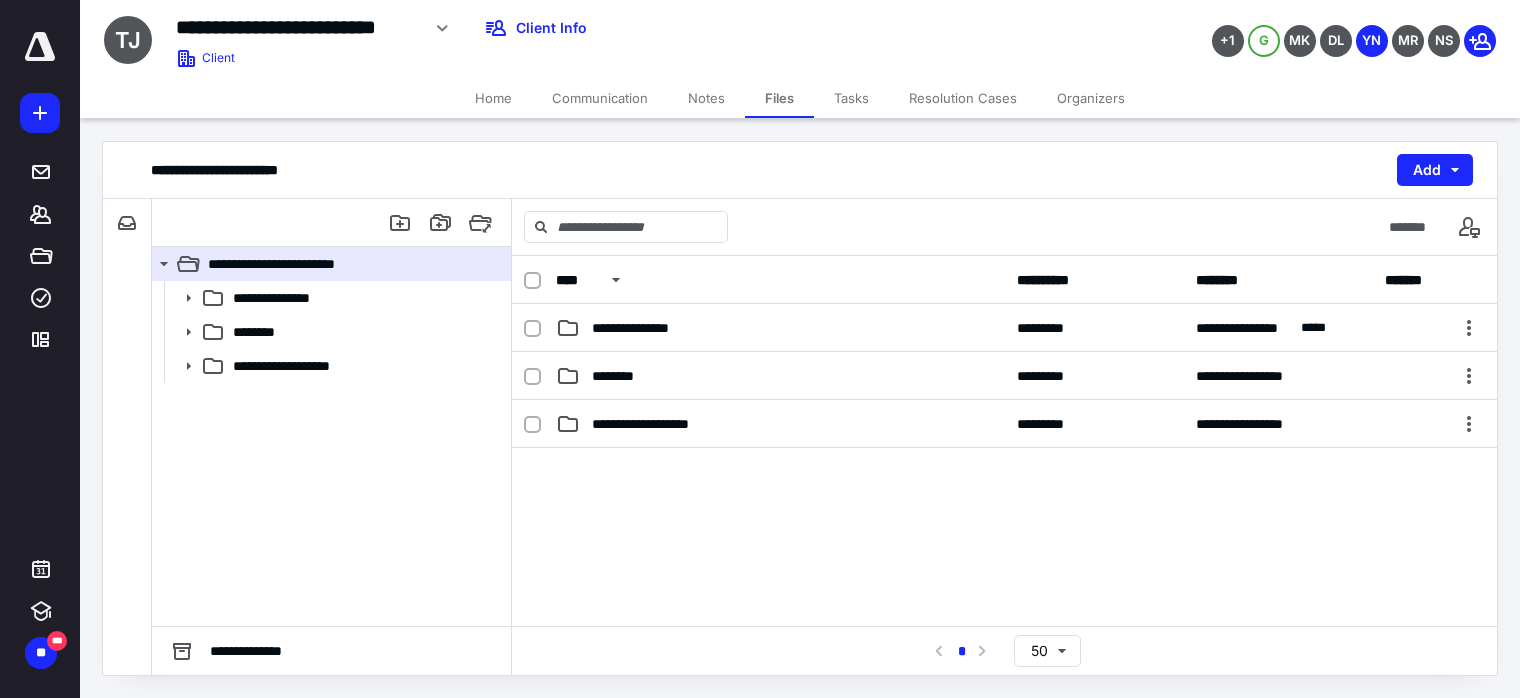 click on "Notes" at bounding box center (706, 98) 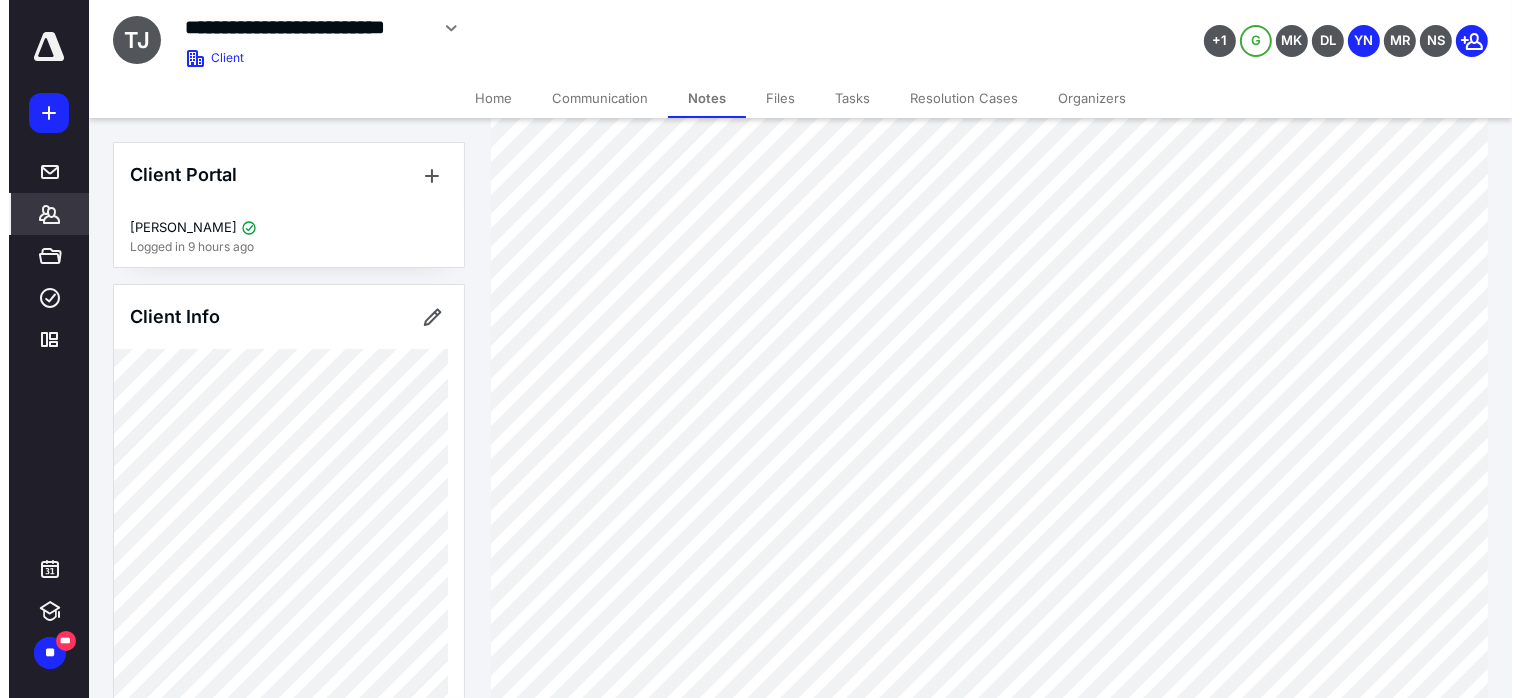 scroll, scrollTop: 711, scrollLeft: 0, axis: vertical 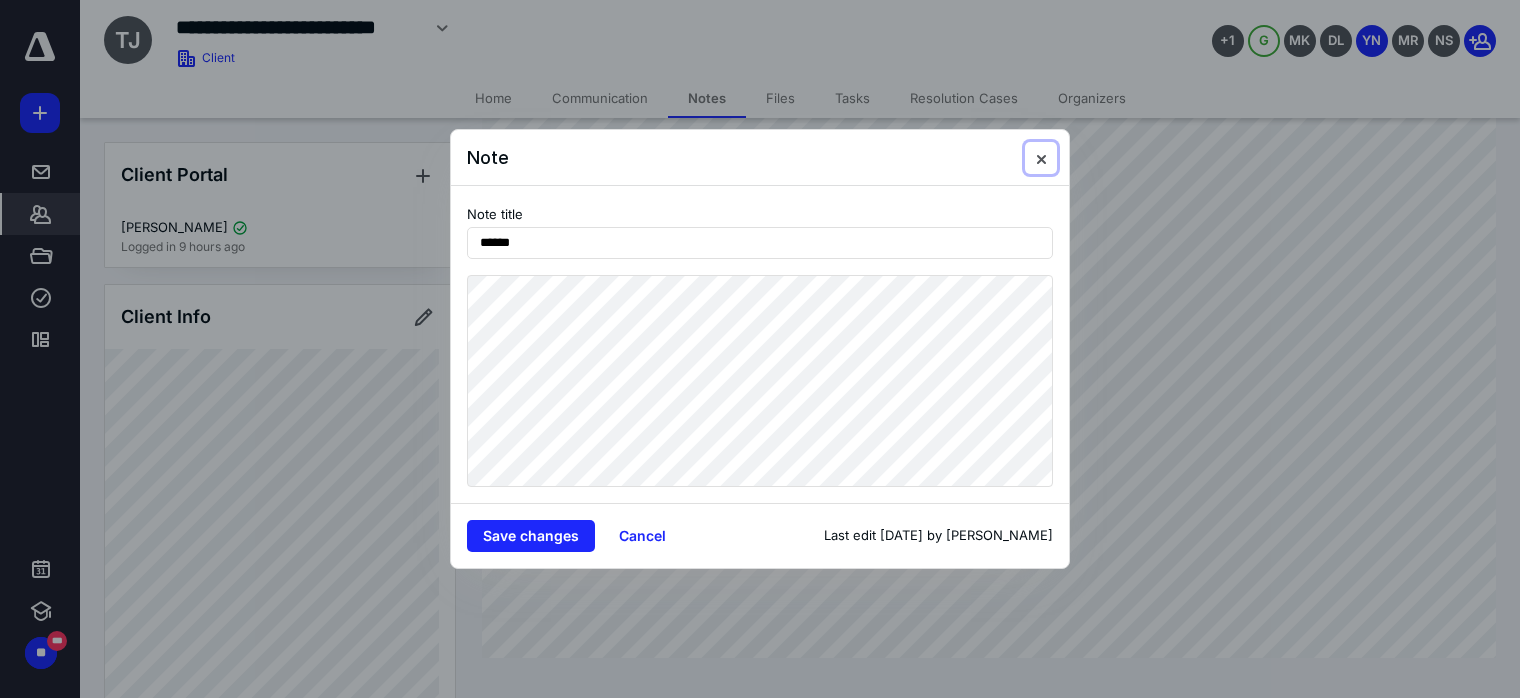click at bounding box center [1041, 158] 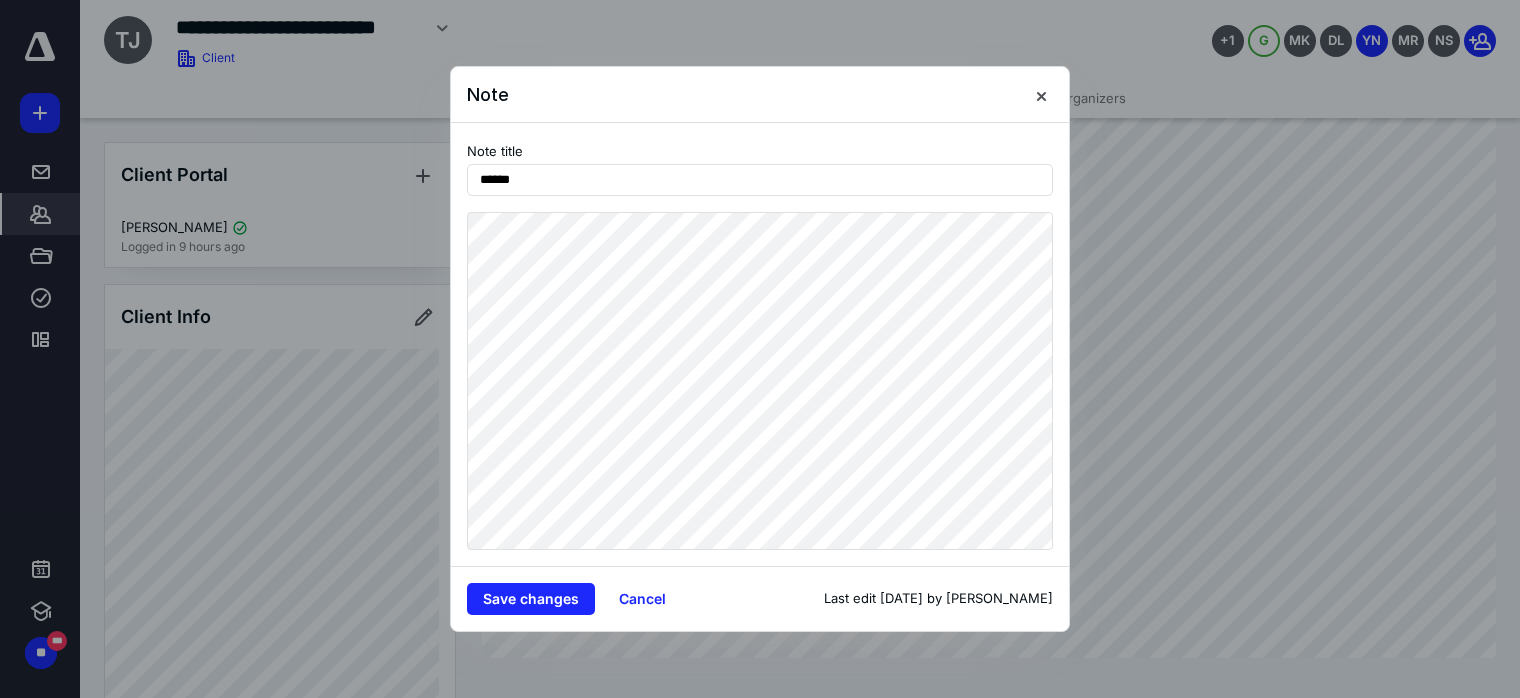 click on "Save changes" at bounding box center (531, 599) 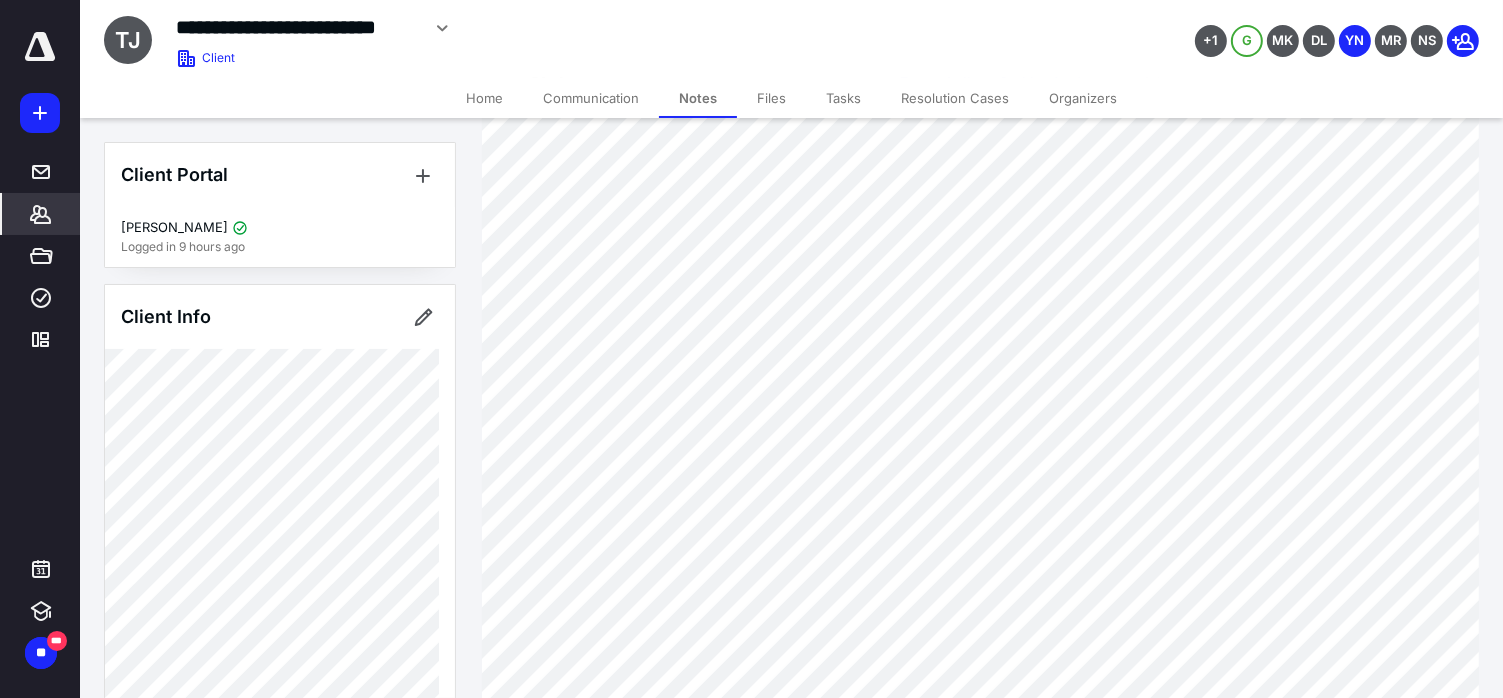 scroll, scrollTop: 0, scrollLeft: 0, axis: both 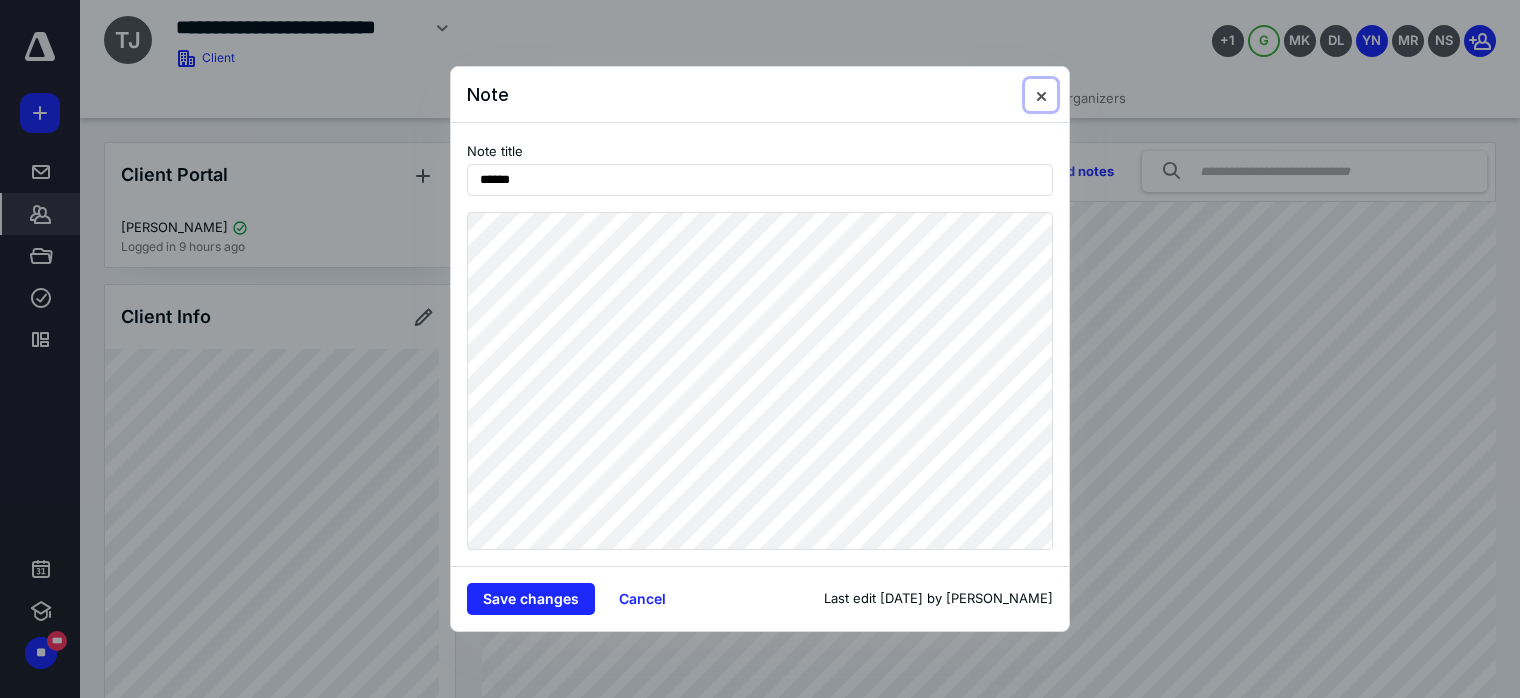 click at bounding box center (1041, 95) 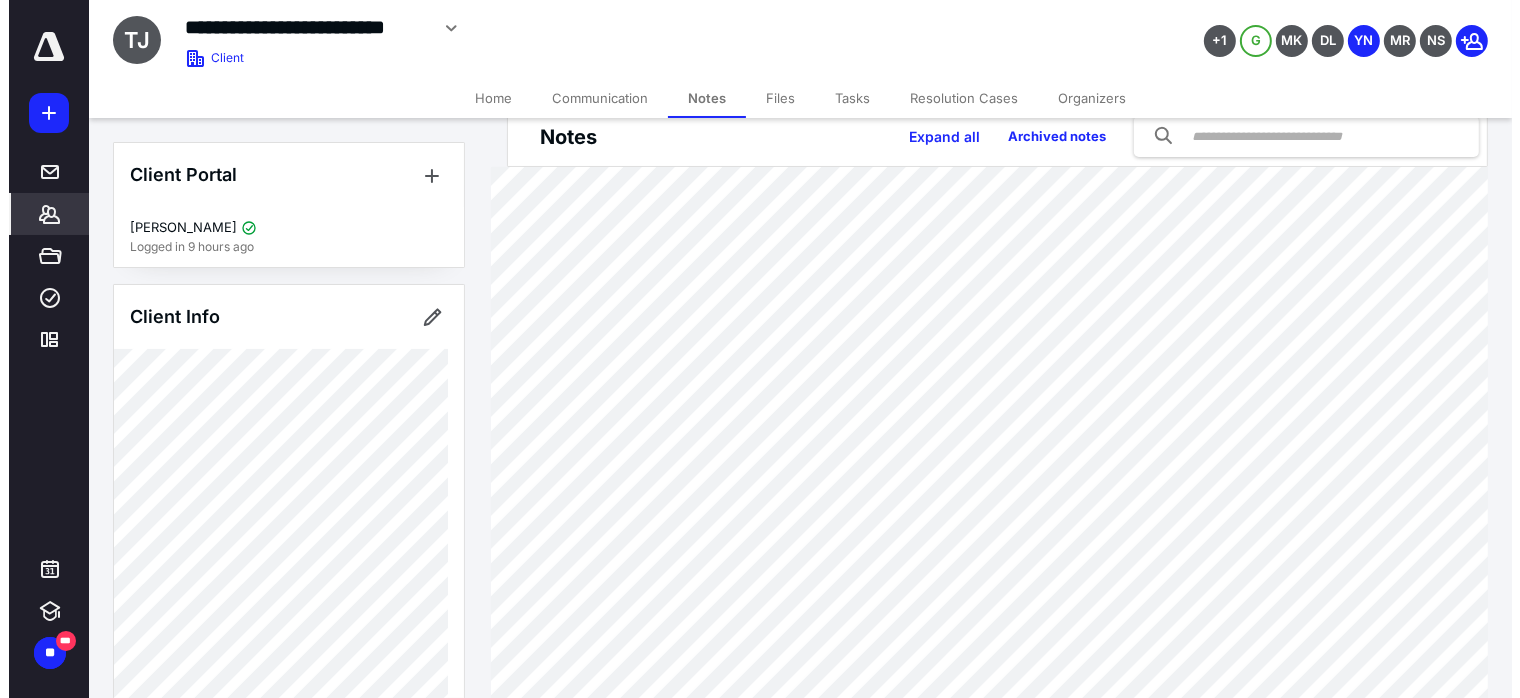 scroll, scrollTop: 0, scrollLeft: 0, axis: both 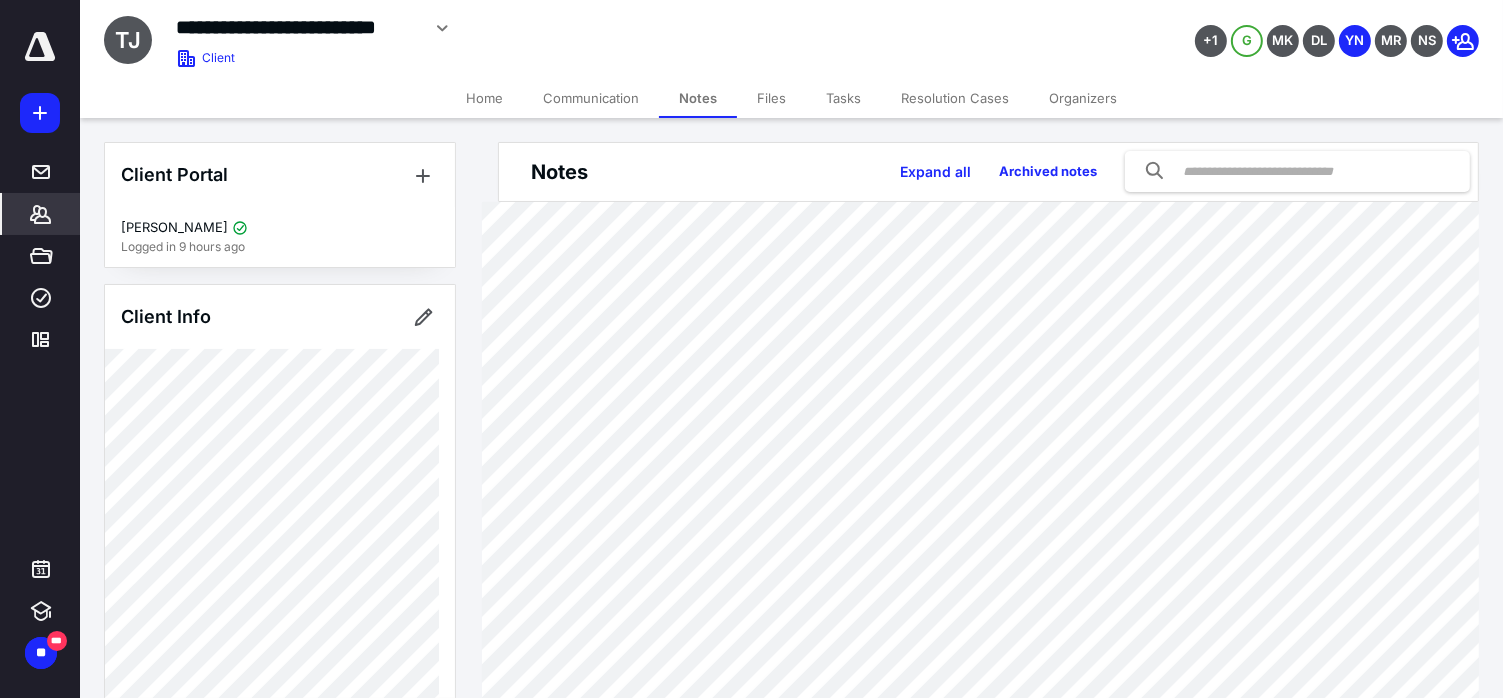 click on "Files" at bounding box center (771, 98) 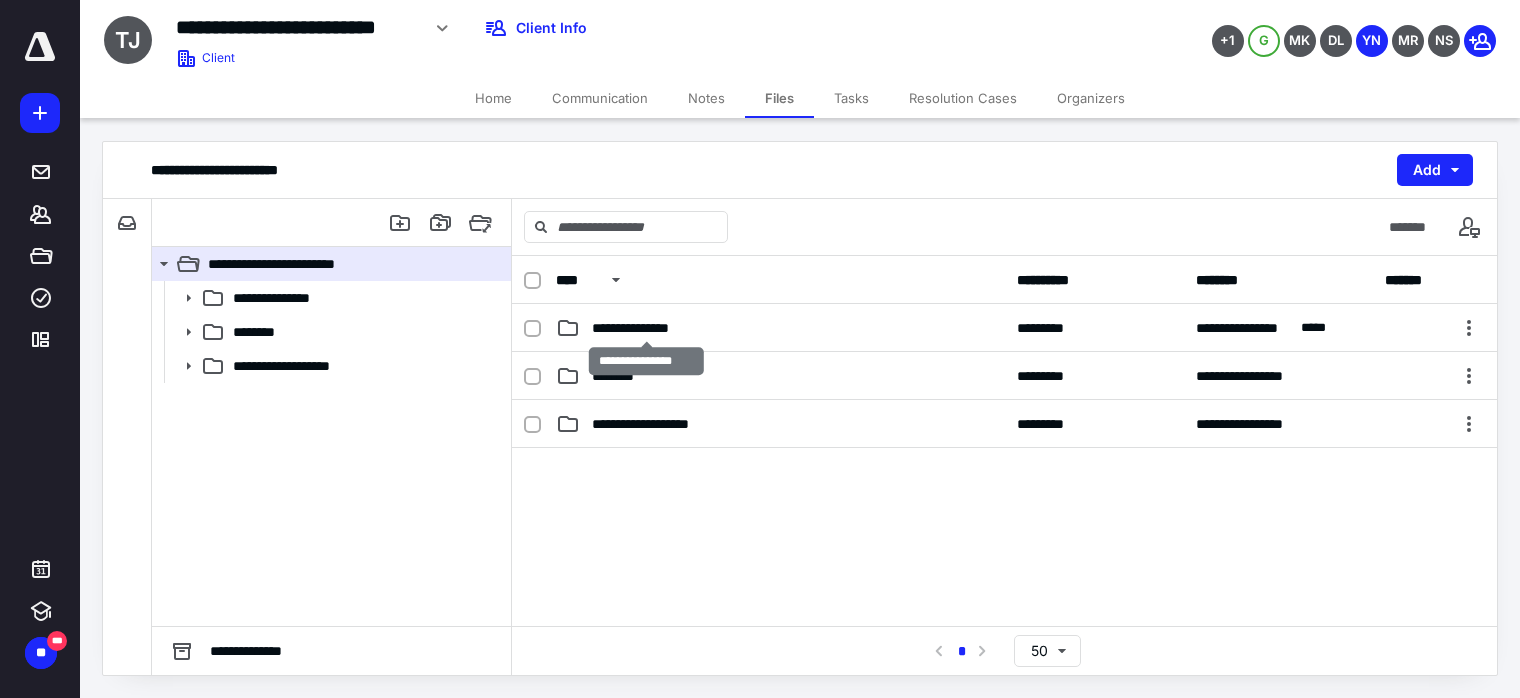 click on "**********" at bounding box center (647, 328) 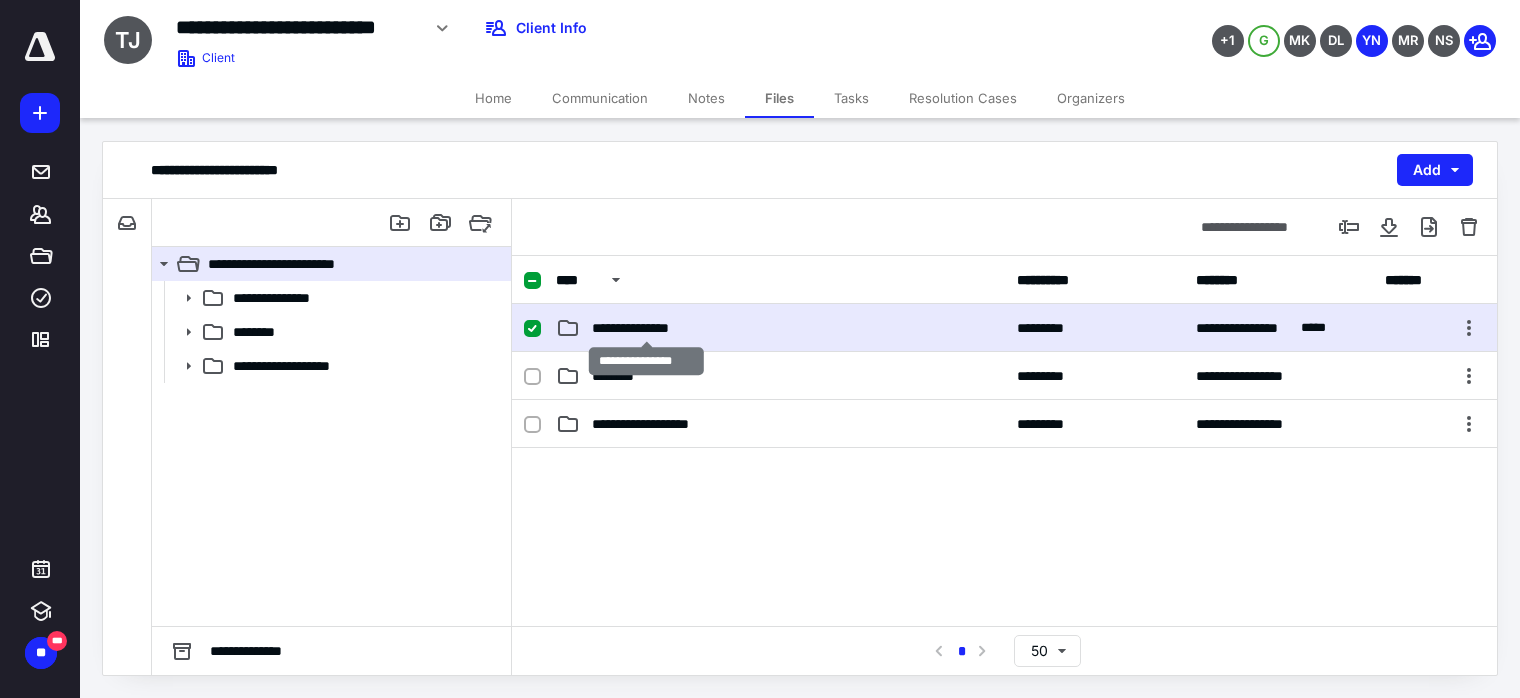click on "**********" at bounding box center (647, 328) 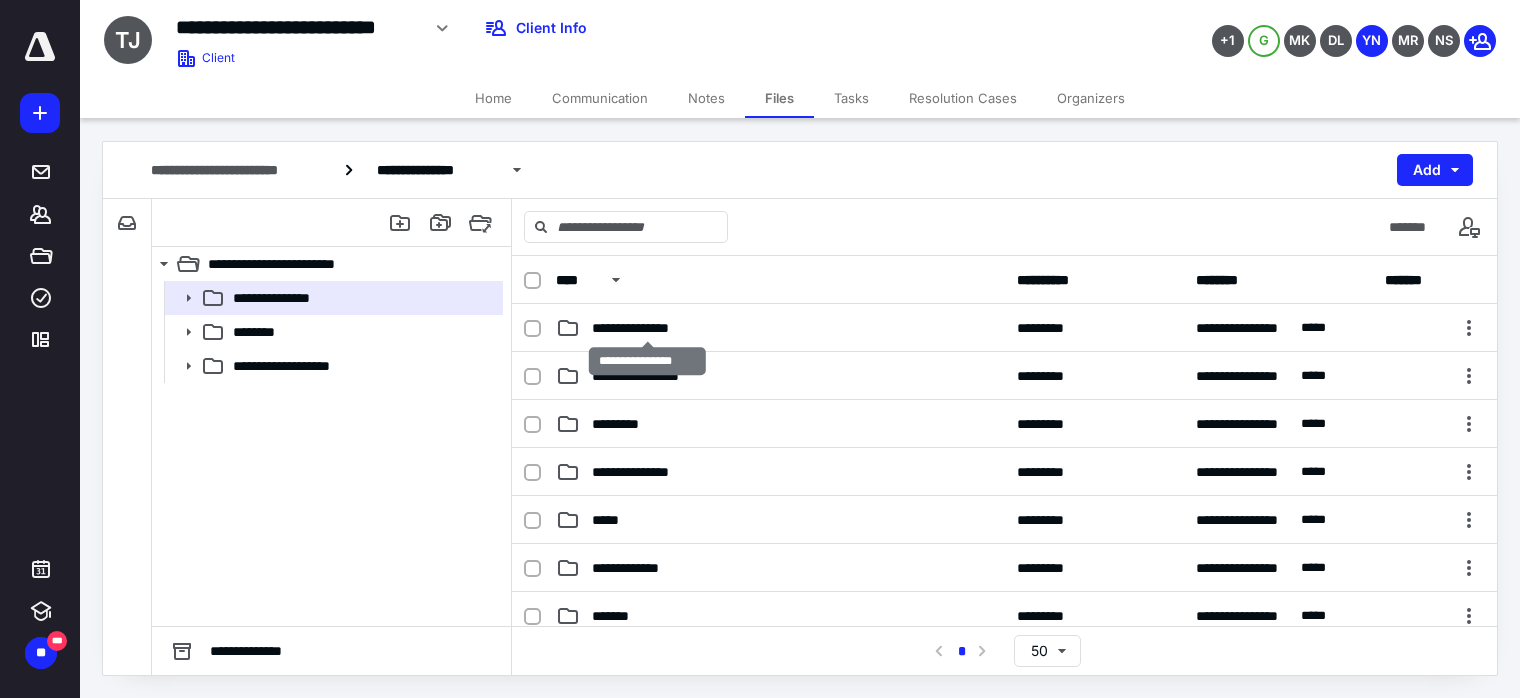click on "**********" at bounding box center [648, 328] 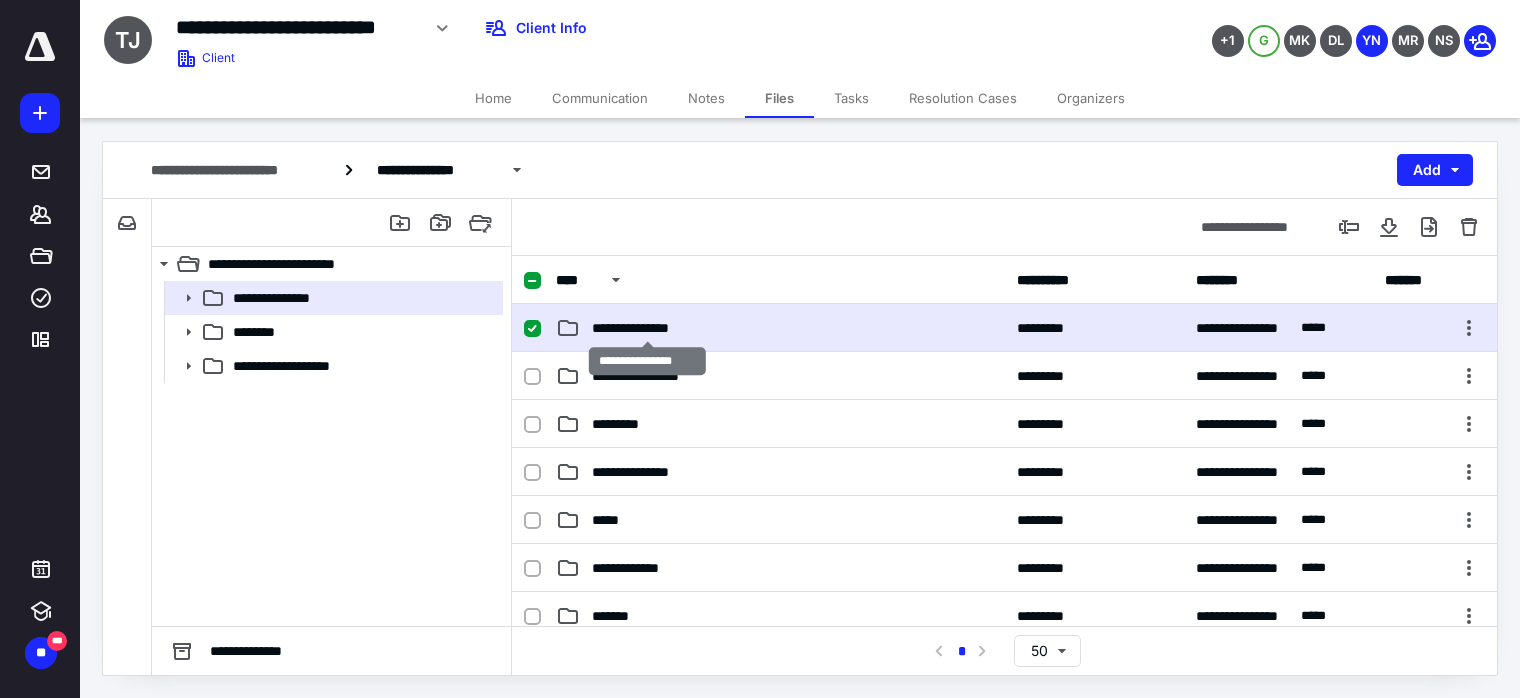 click on "**********" at bounding box center [648, 328] 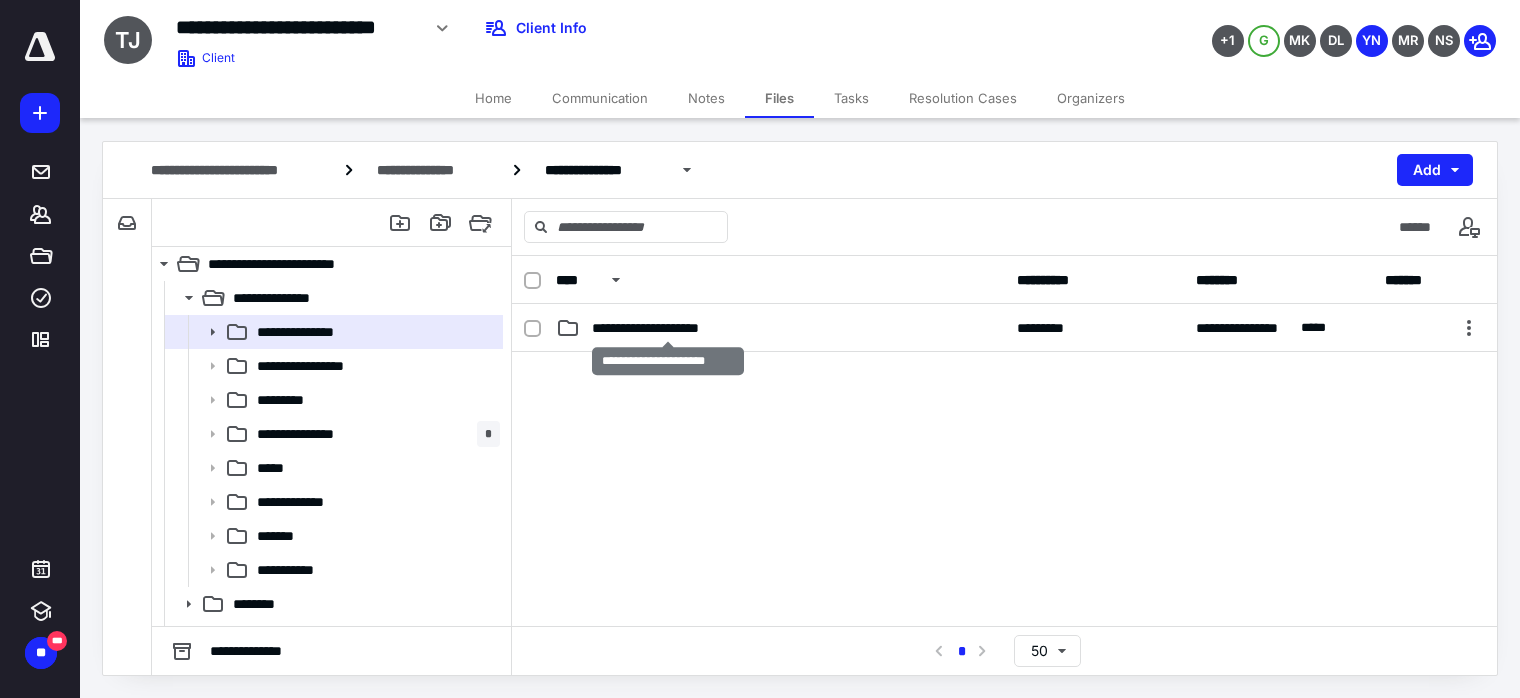 click on "**********" at bounding box center (668, 328) 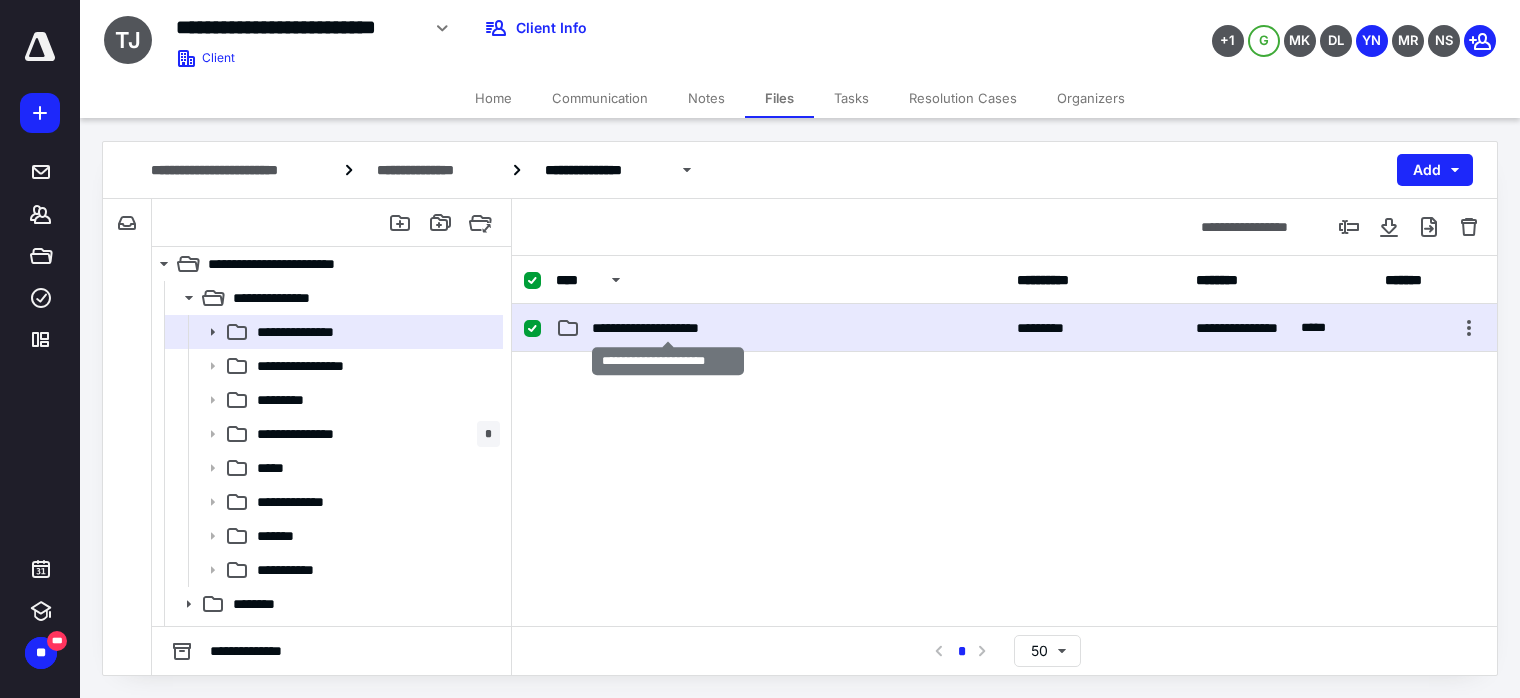 click on "**********" at bounding box center (668, 328) 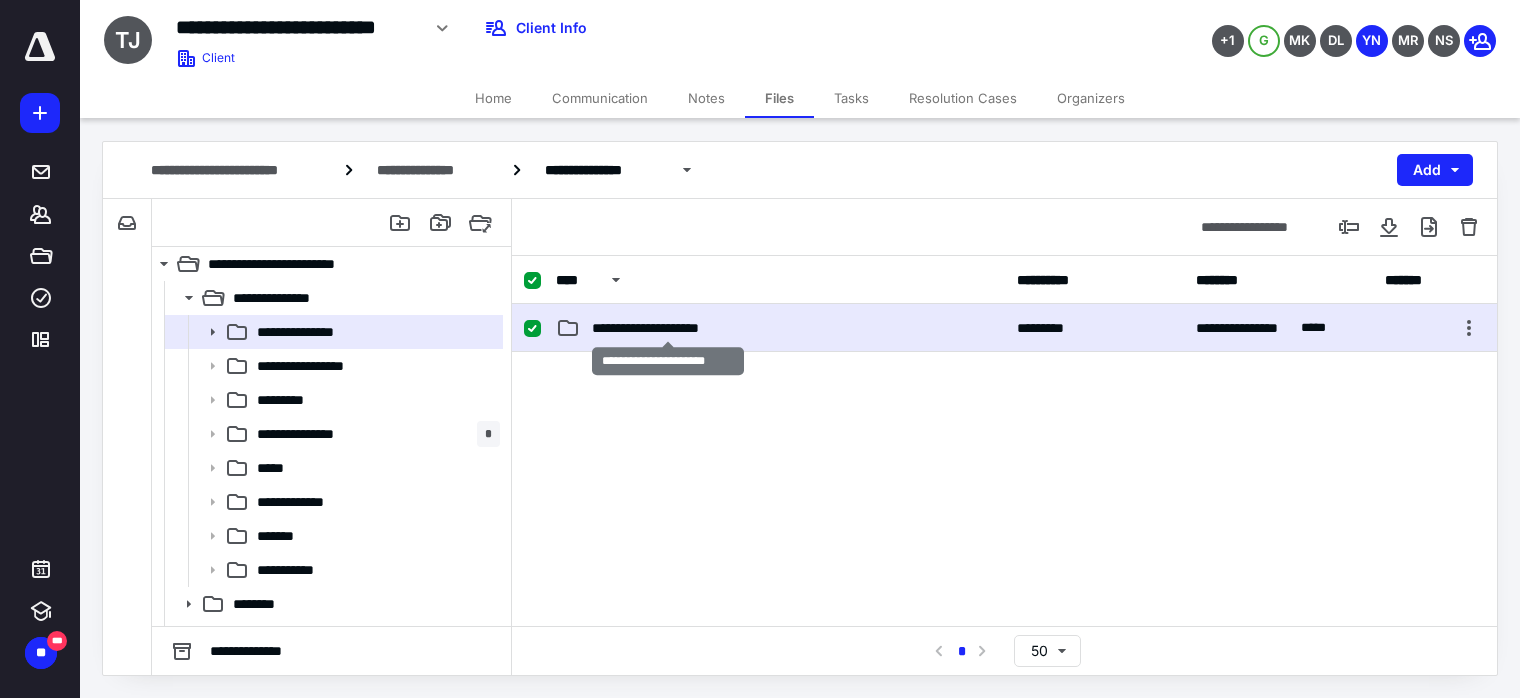 checkbox on "false" 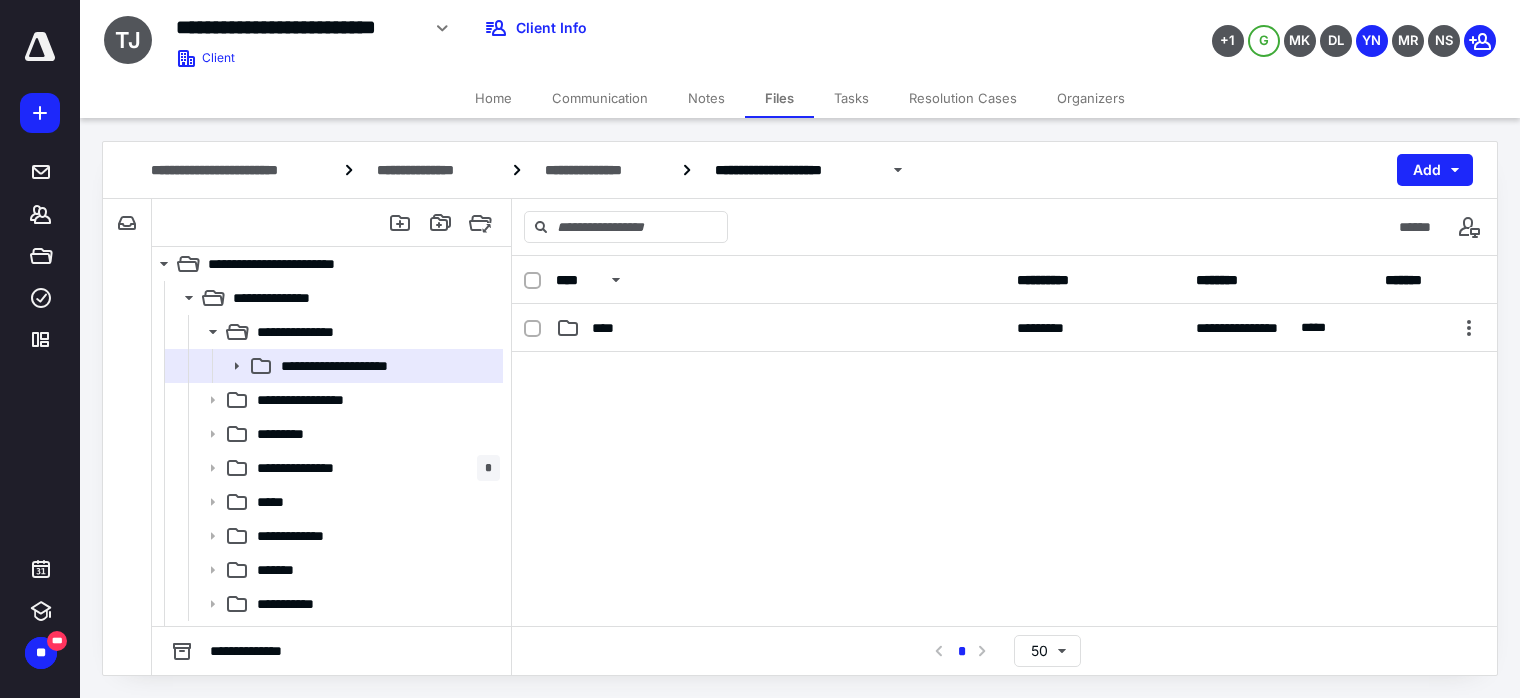 click on "Add" at bounding box center (1435, 170) 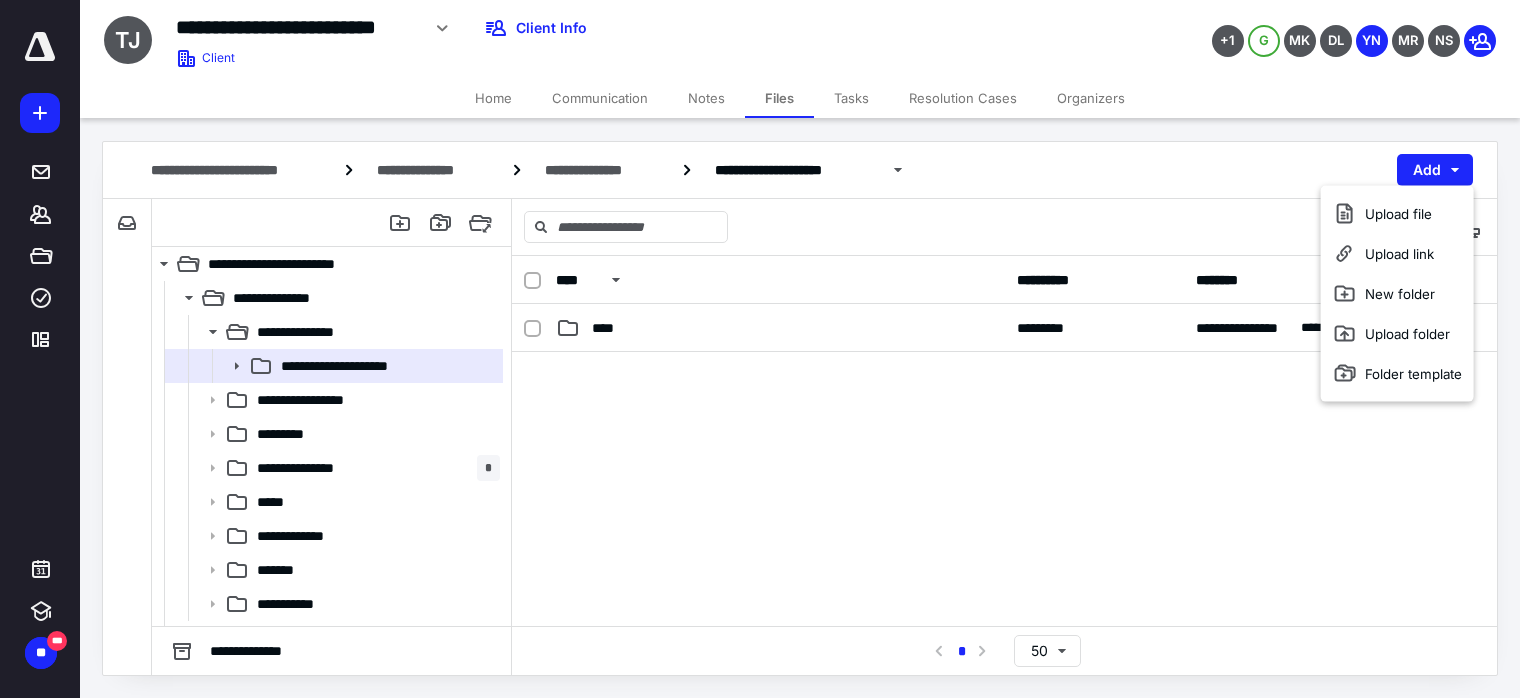 click on "New folder" at bounding box center [1397, 294] 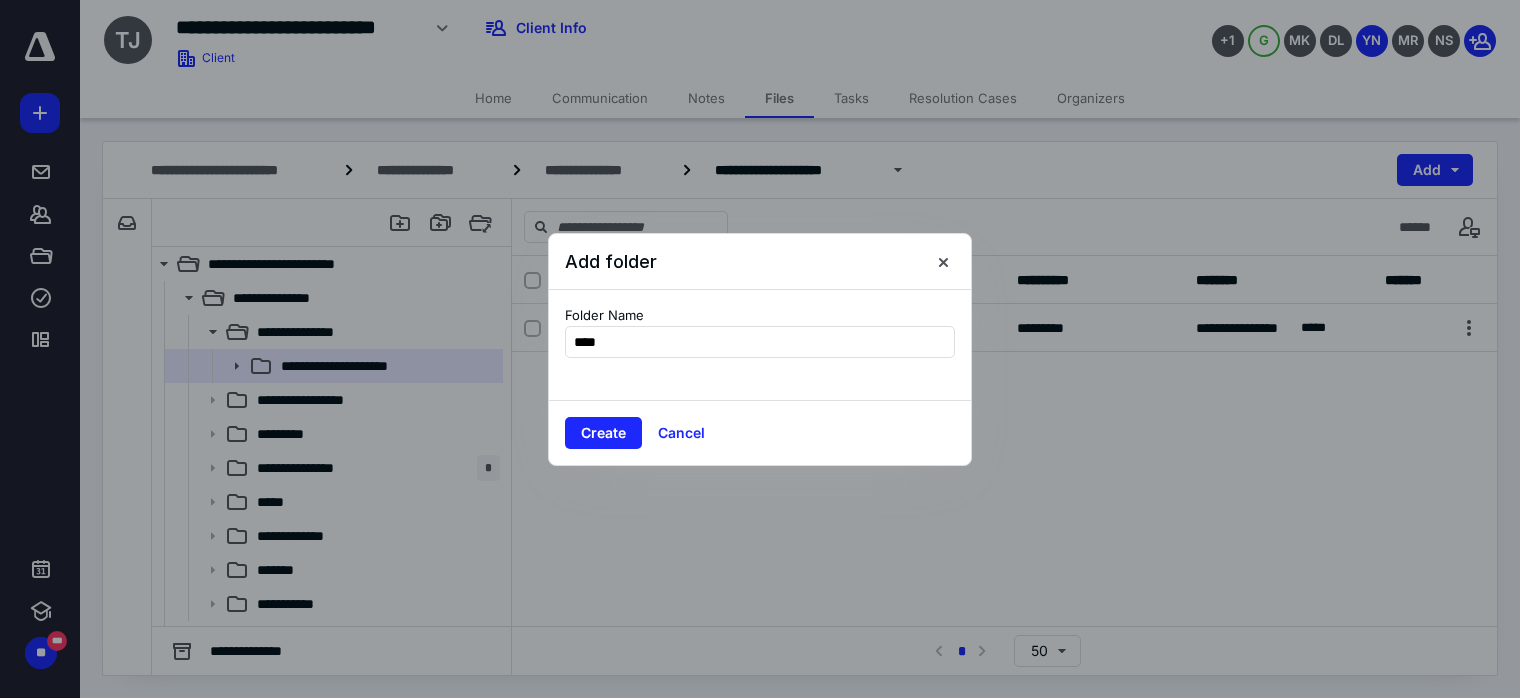 type on "****" 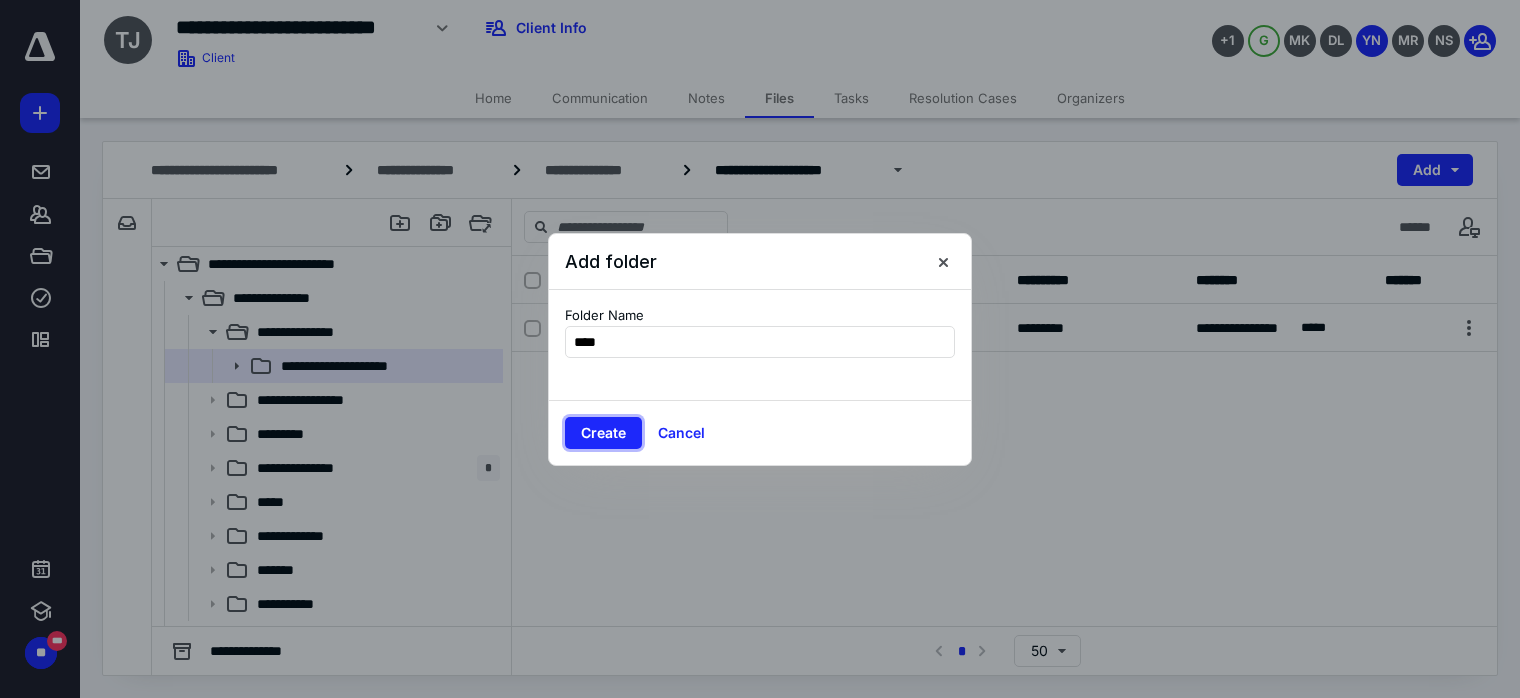 click on "Create" at bounding box center (603, 433) 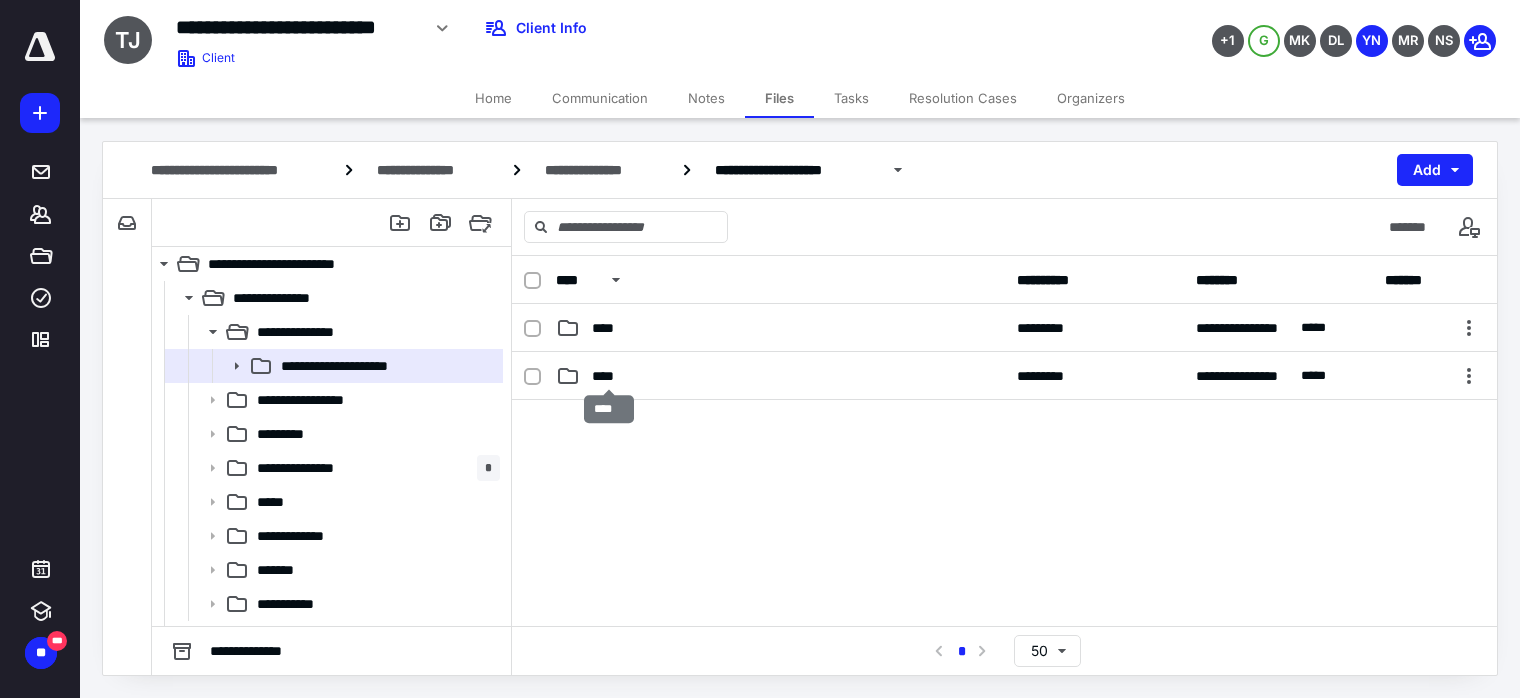 click on "****" at bounding box center [609, 376] 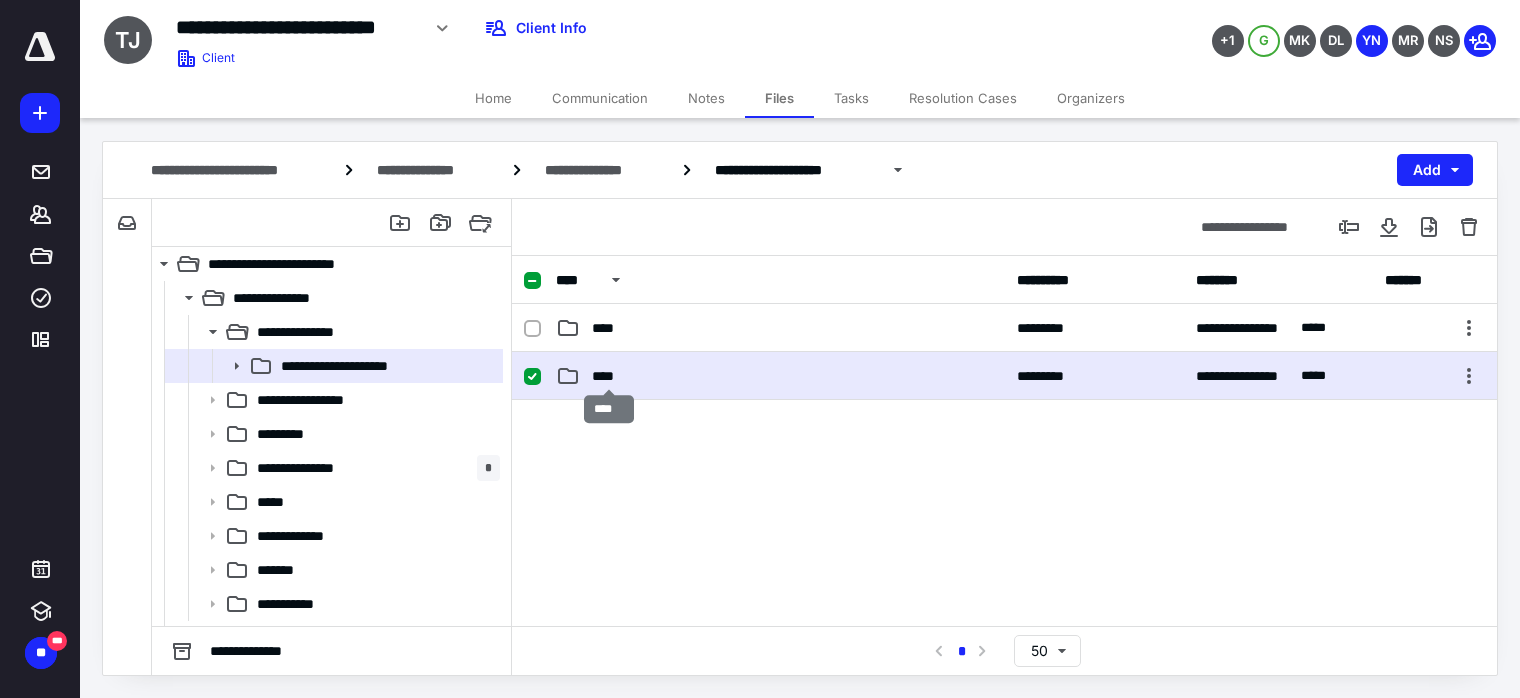 click on "****" at bounding box center (609, 376) 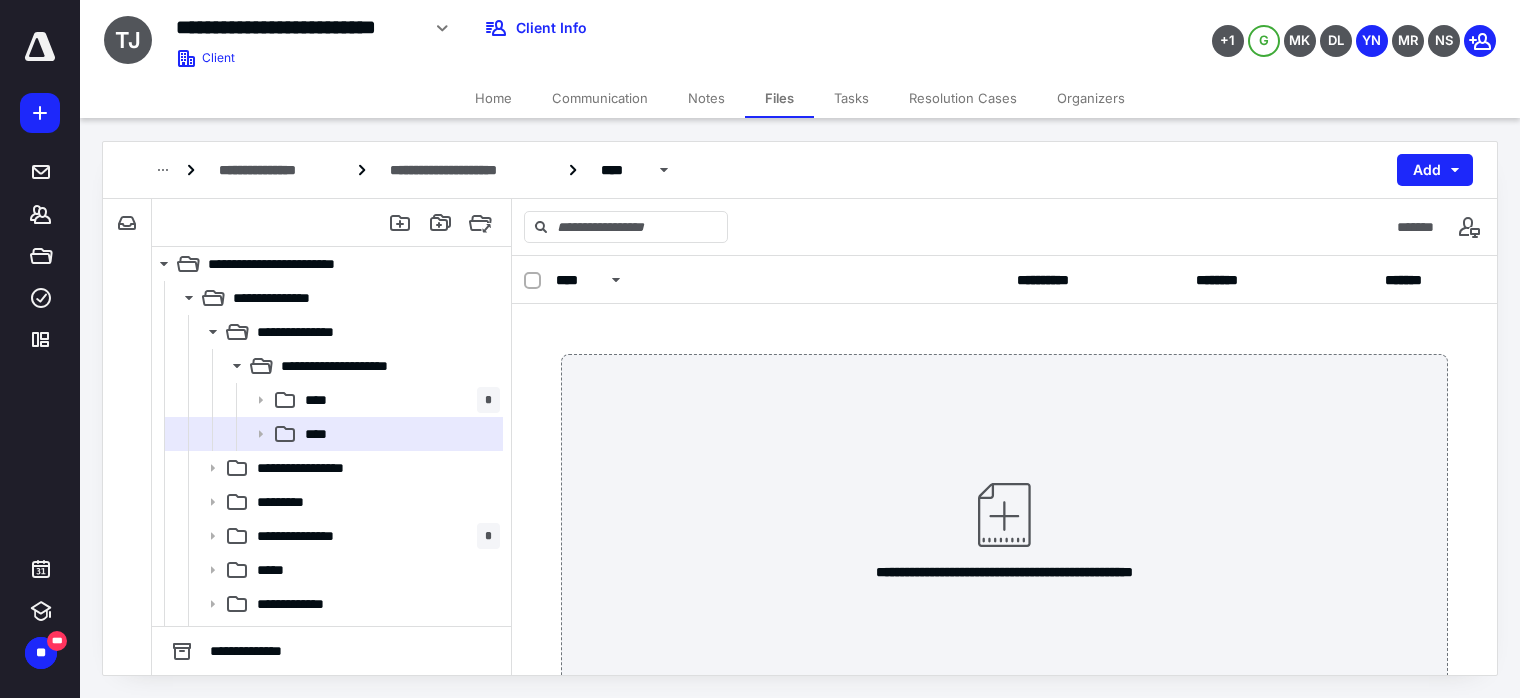 click on "Add" at bounding box center (1435, 170) 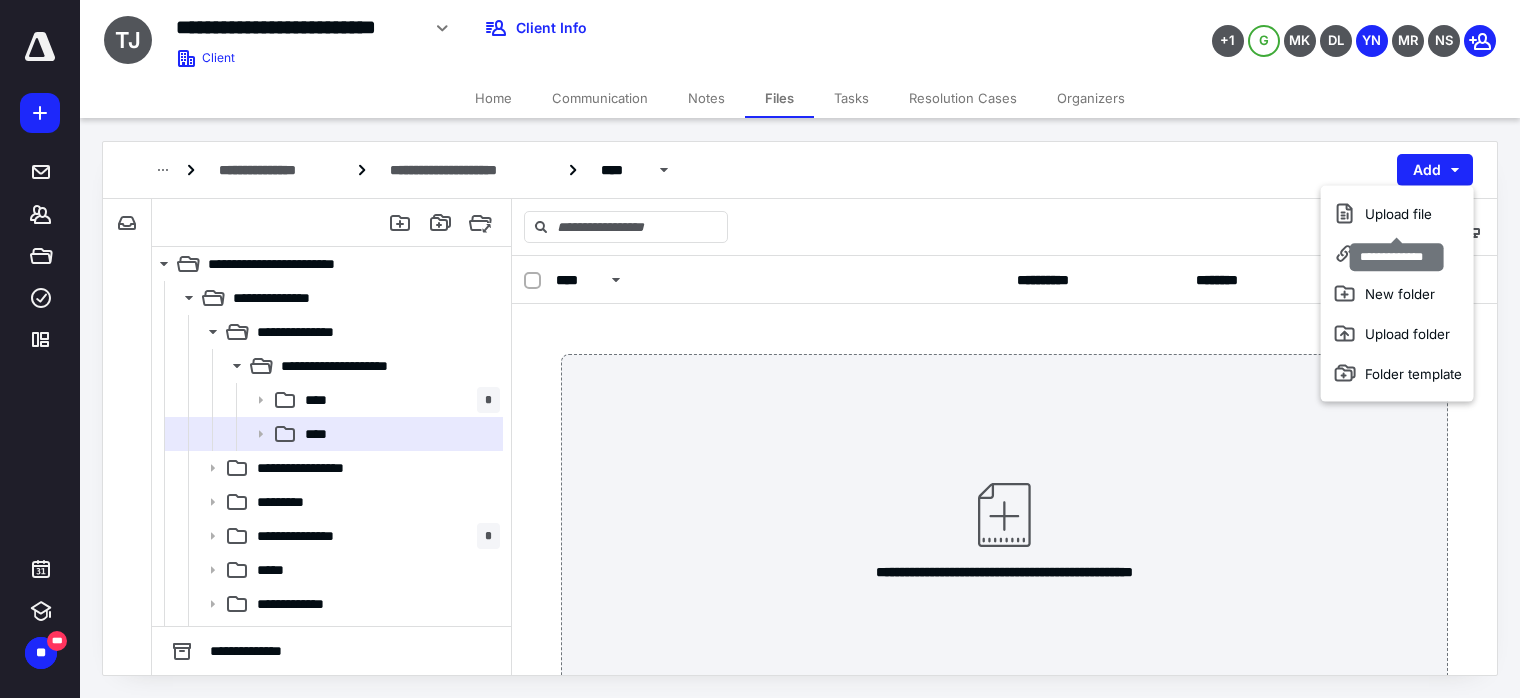 click on "Upload file" at bounding box center [1397, 214] 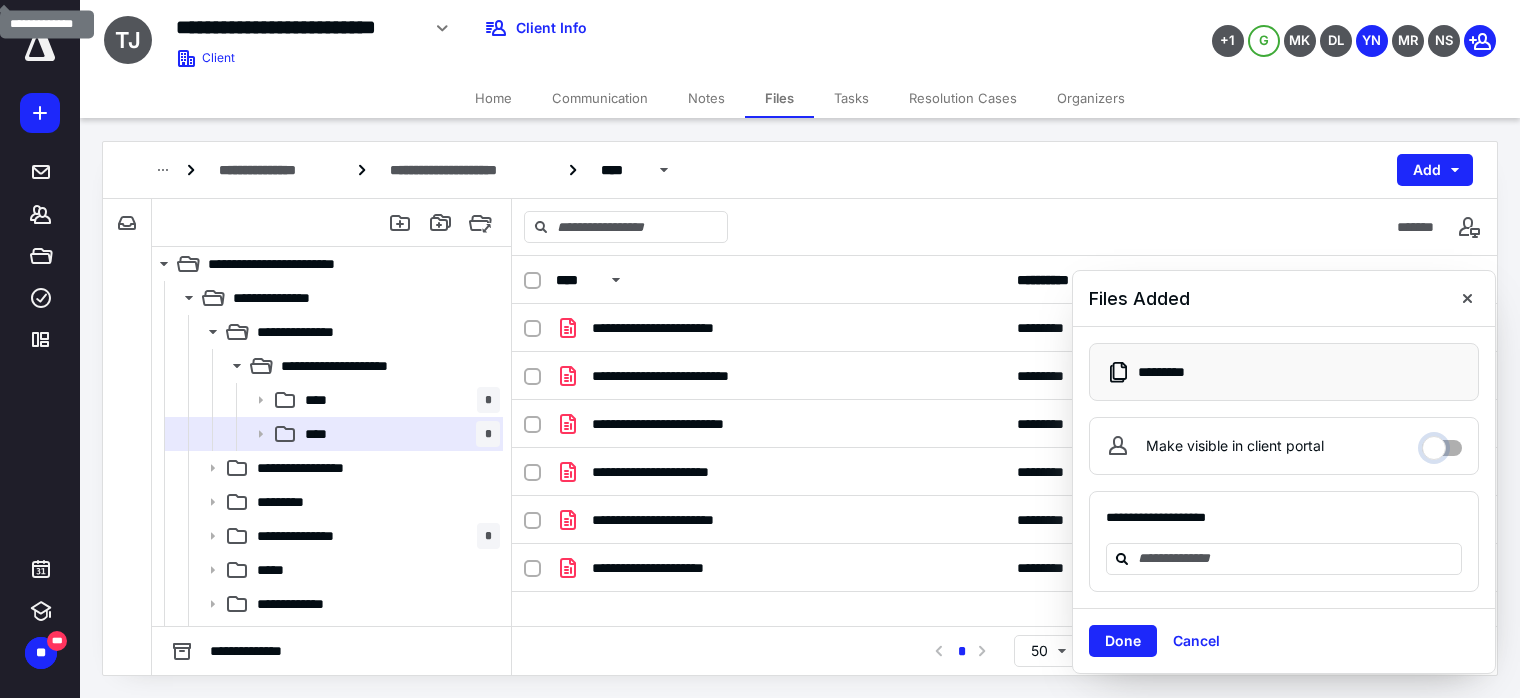click on "Make visible in client portal" at bounding box center (1442, 443) 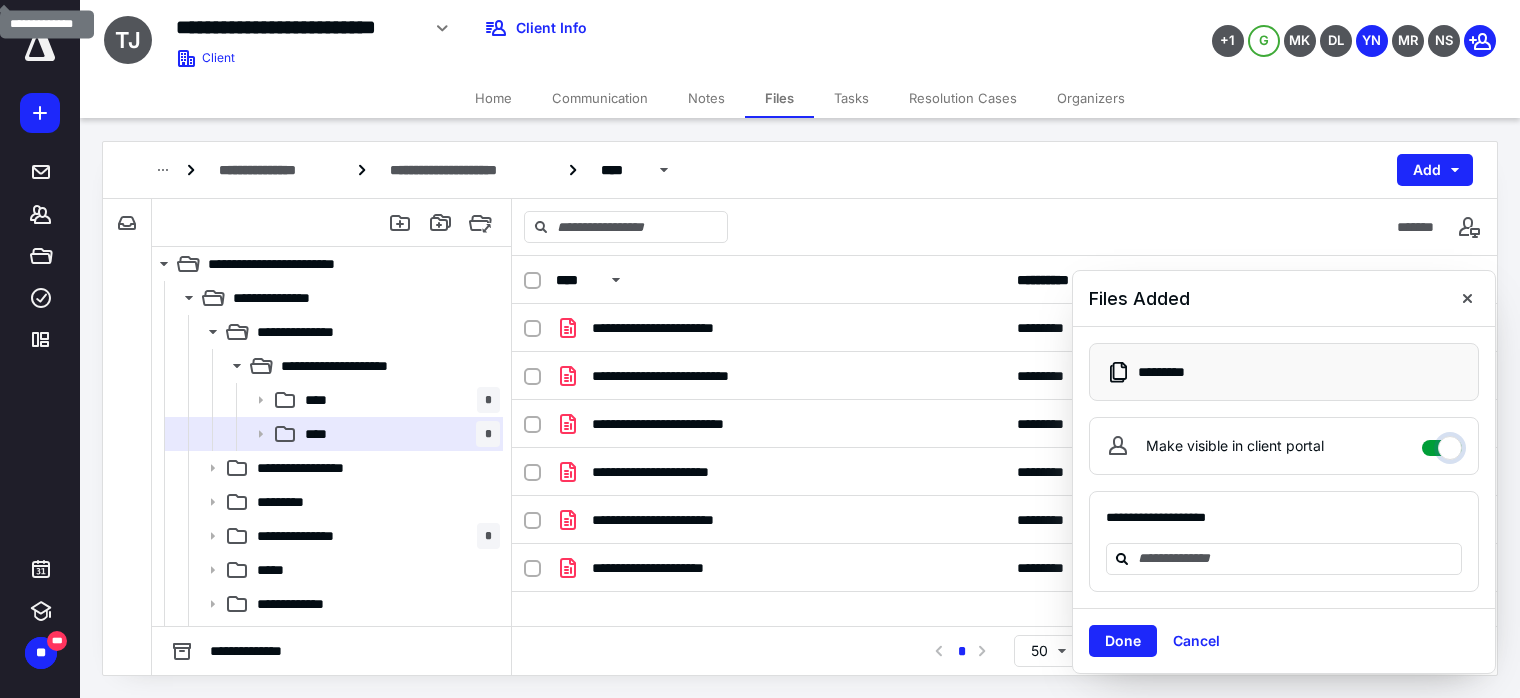 checkbox on "****" 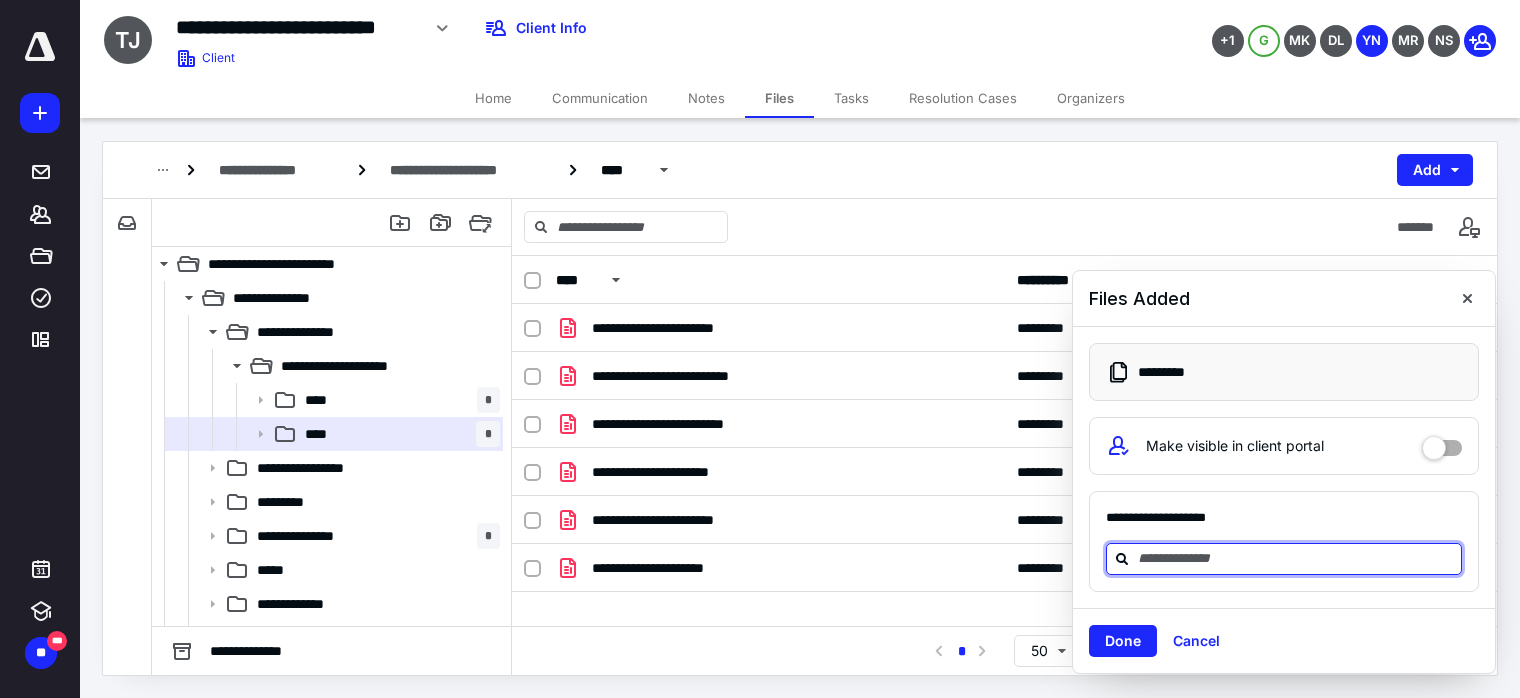click at bounding box center [1296, 558] 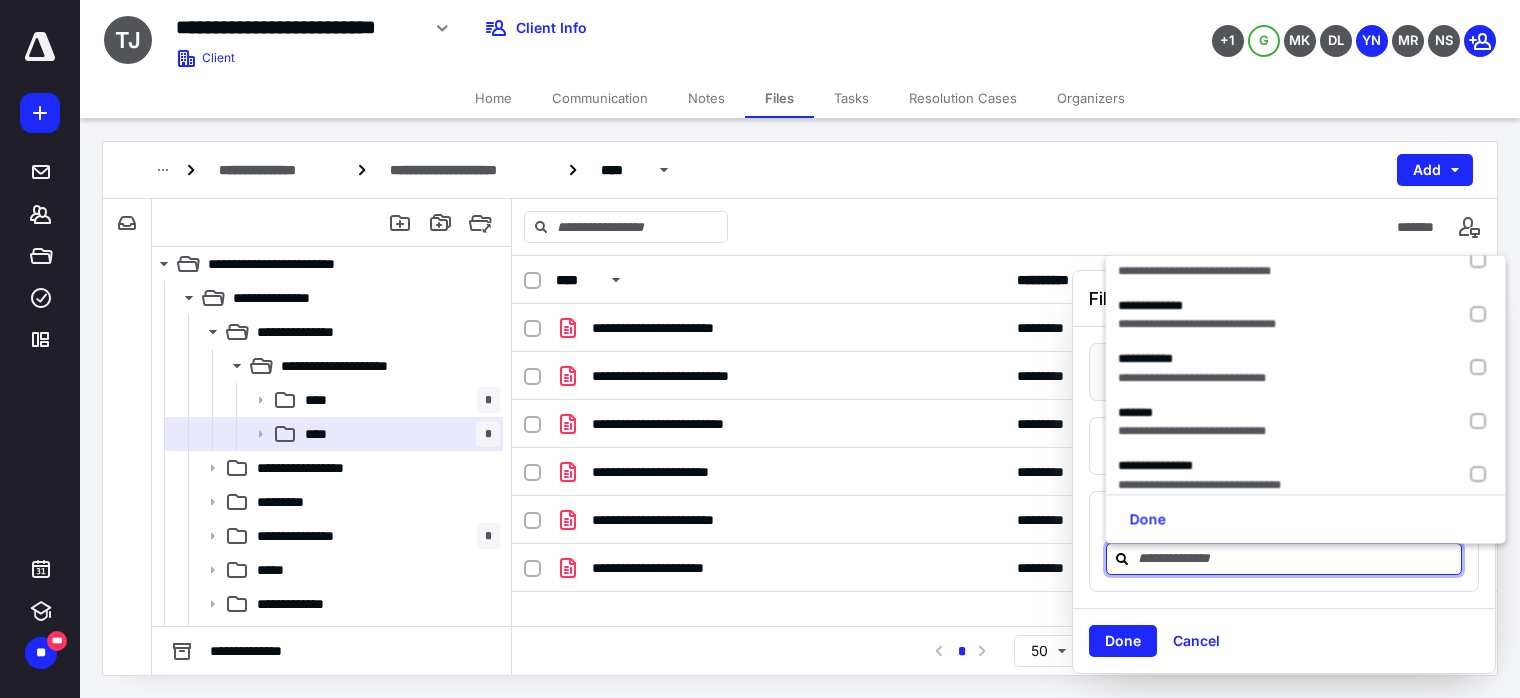 scroll, scrollTop: 300, scrollLeft: 0, axis: vertical 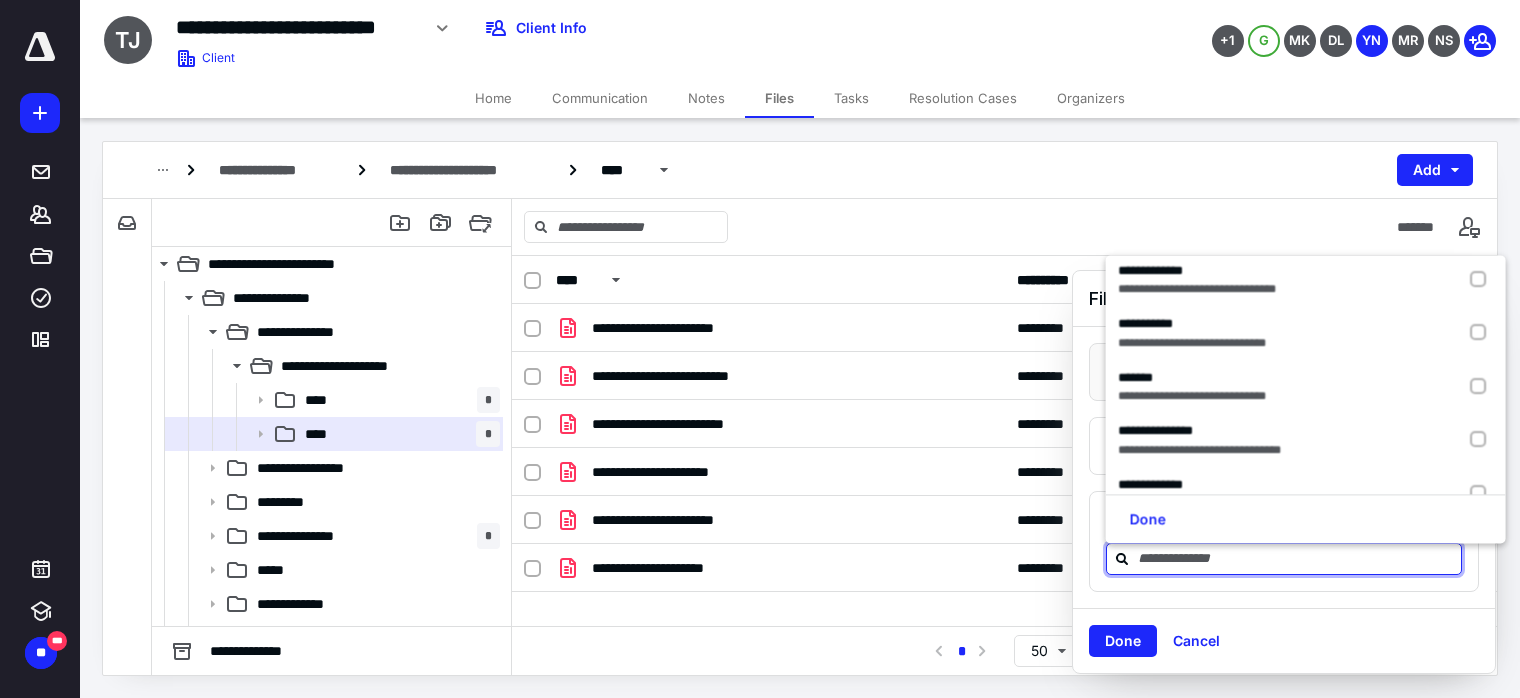 click at bounding box center (1482, 387) 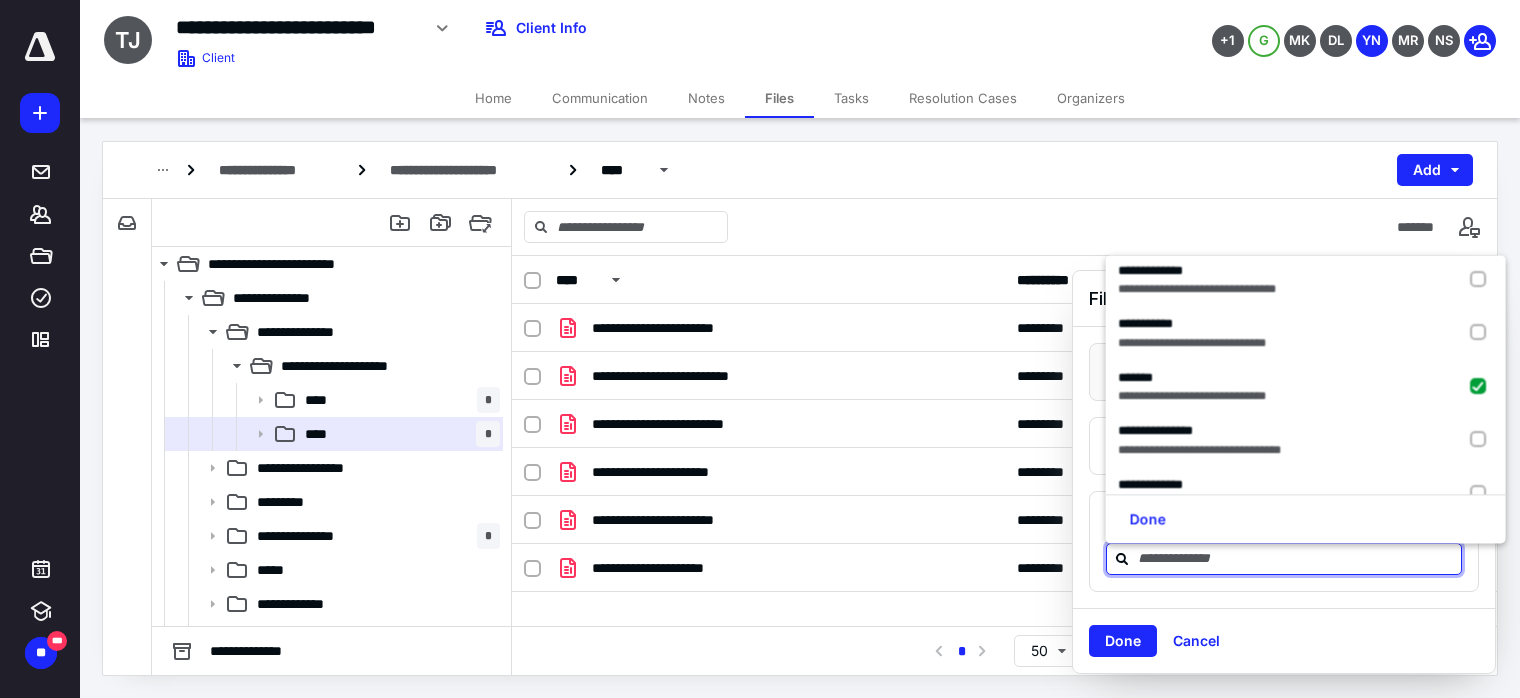 checkbox on "true" 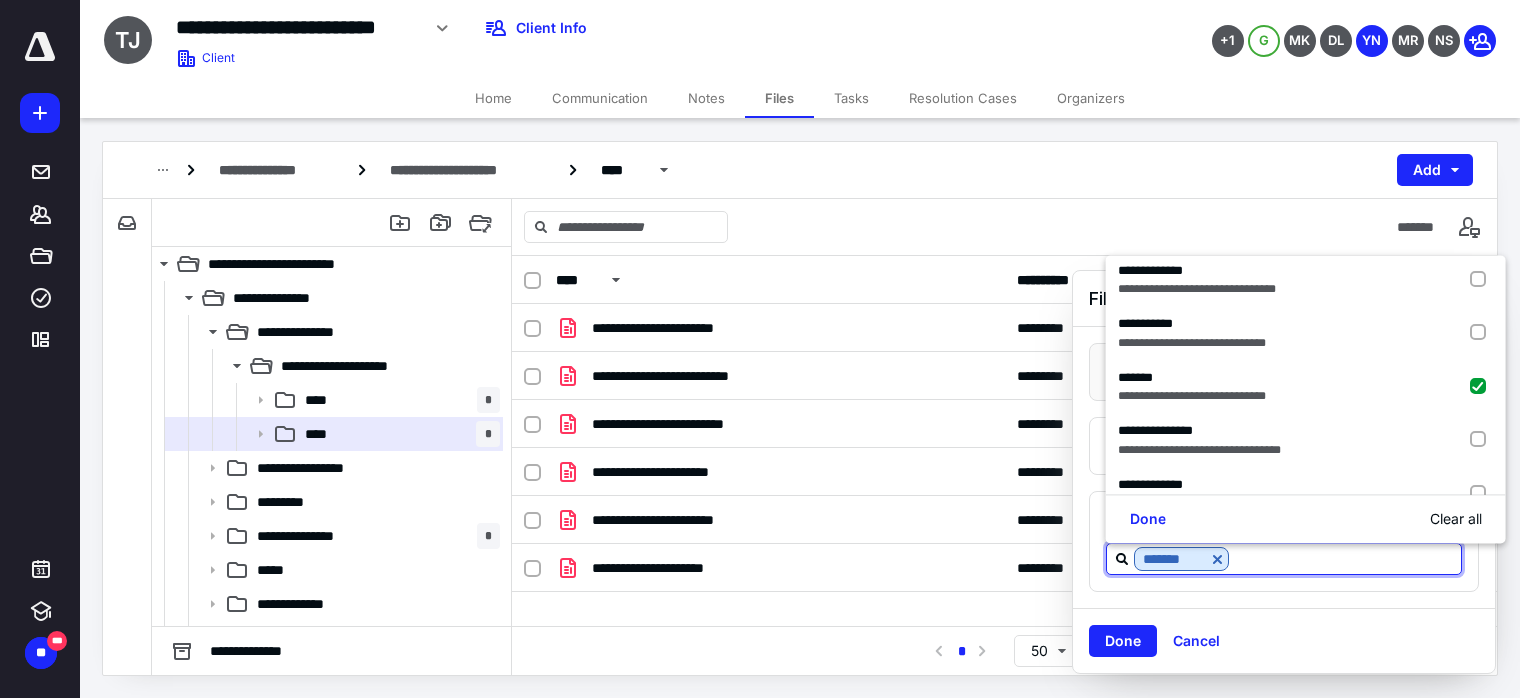 click on "Done" at bounding box center [1148, 519] 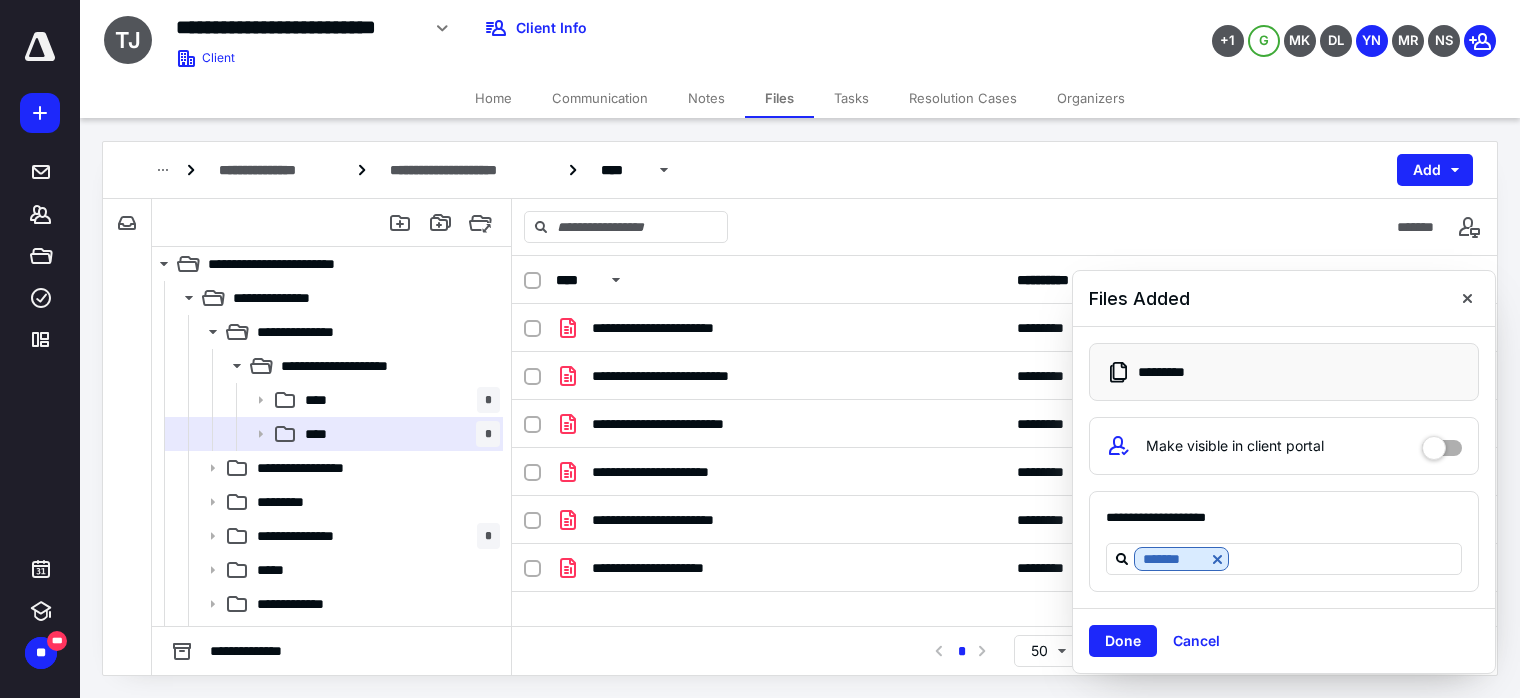 click on "Done" at bounding box center [1123, 641] 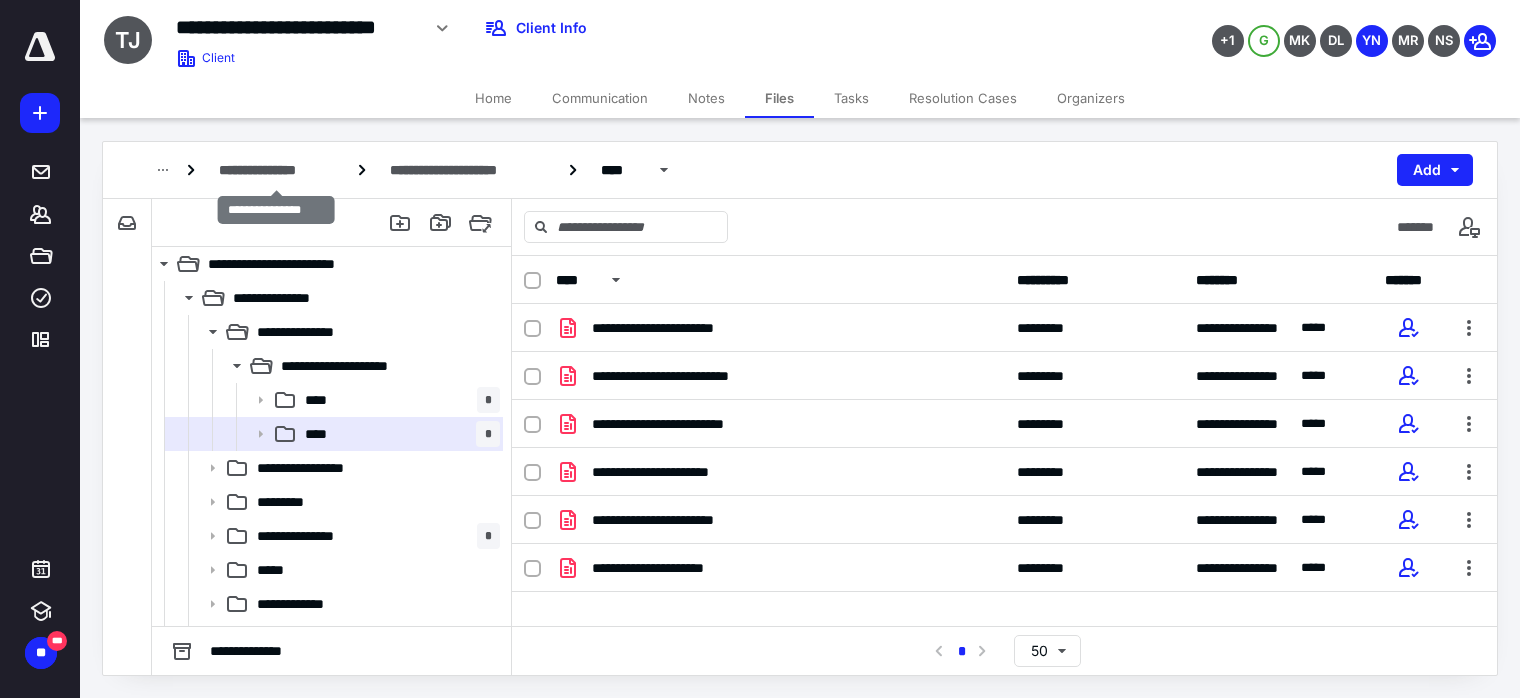 click on "**********" at bounding box center [276, 170] 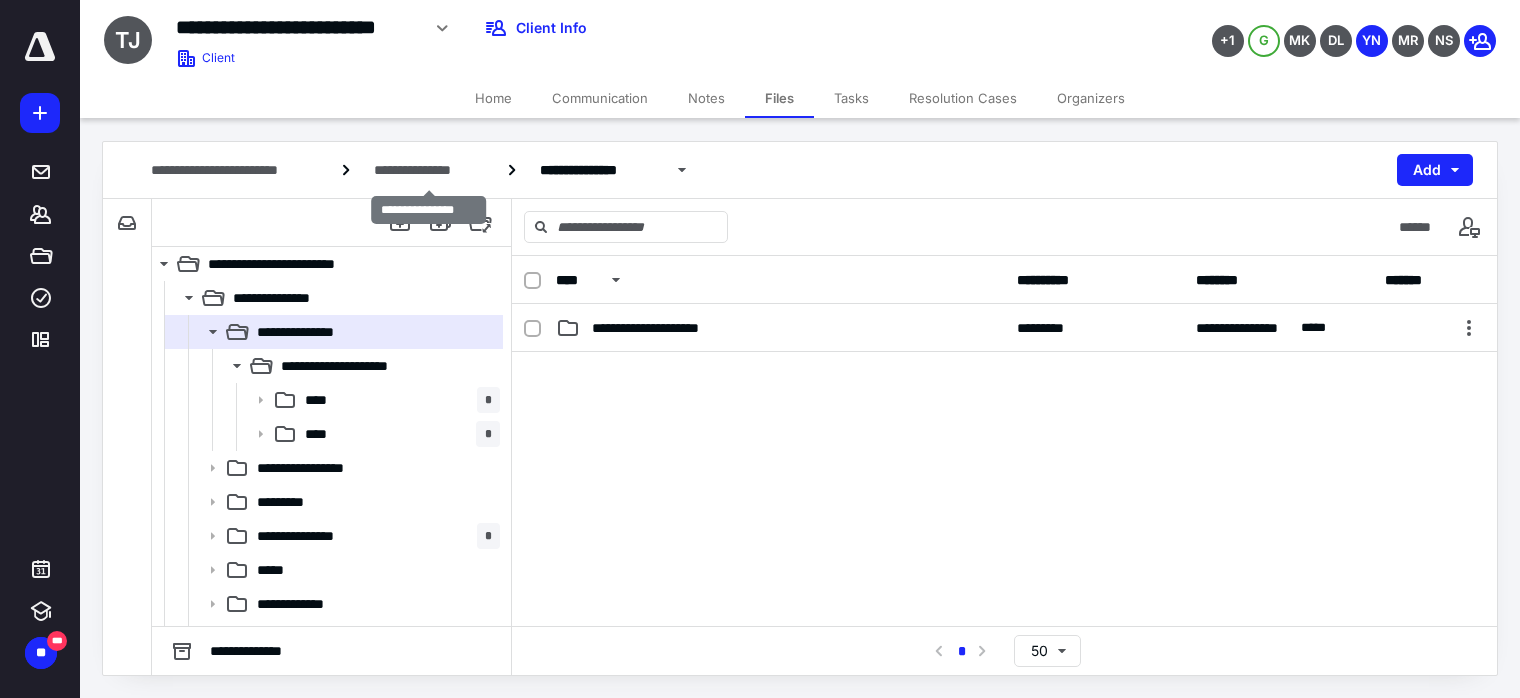 click on "**********" at bounding box center [429, 170] 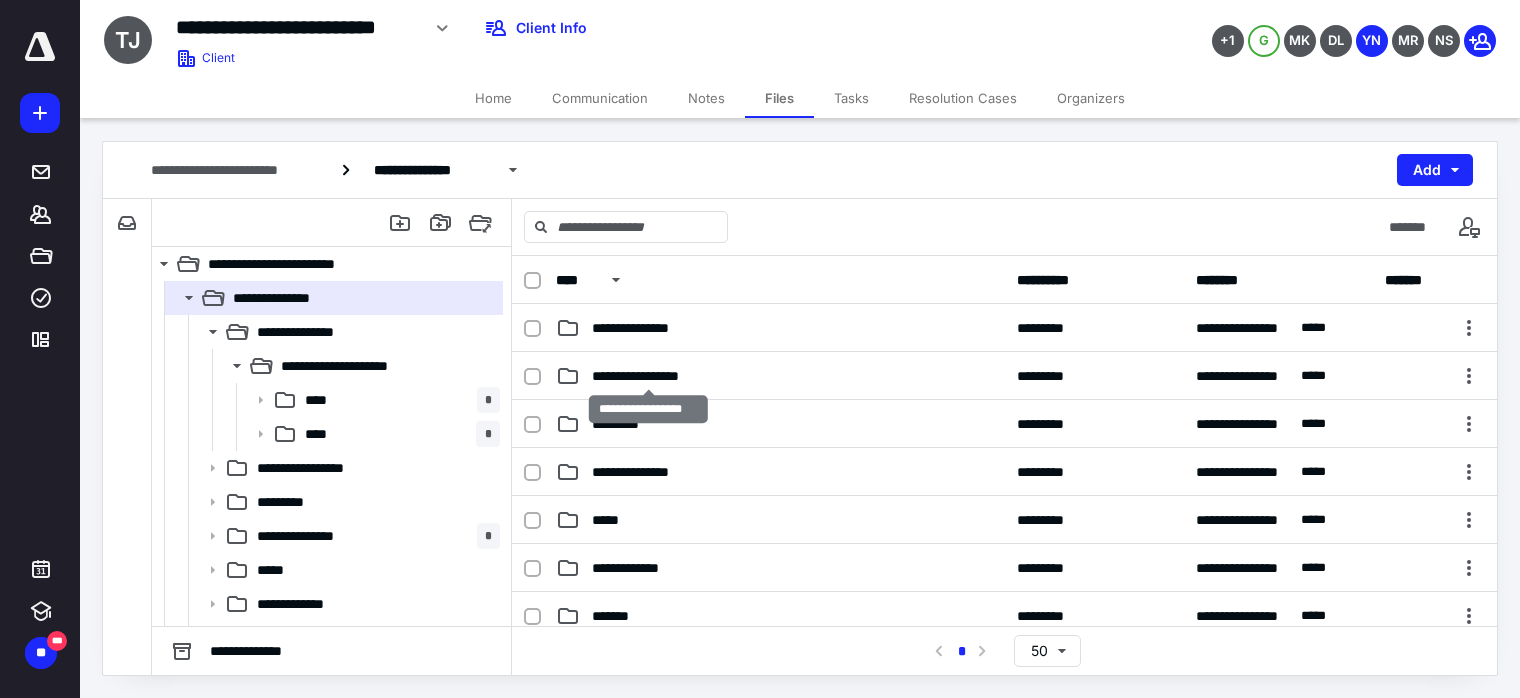 click on "**********" at bounding box center (649, 376) 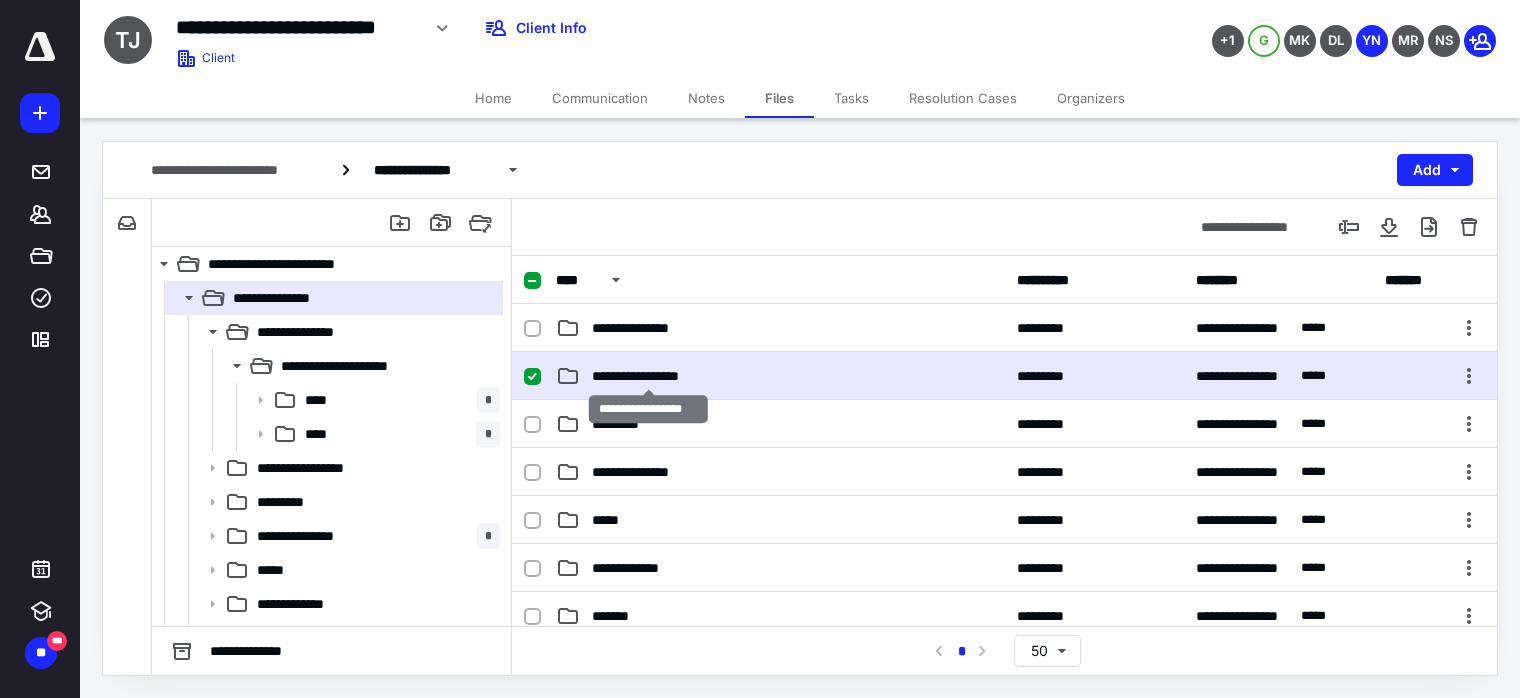 click on "**********" at bounding box center (649, 376) 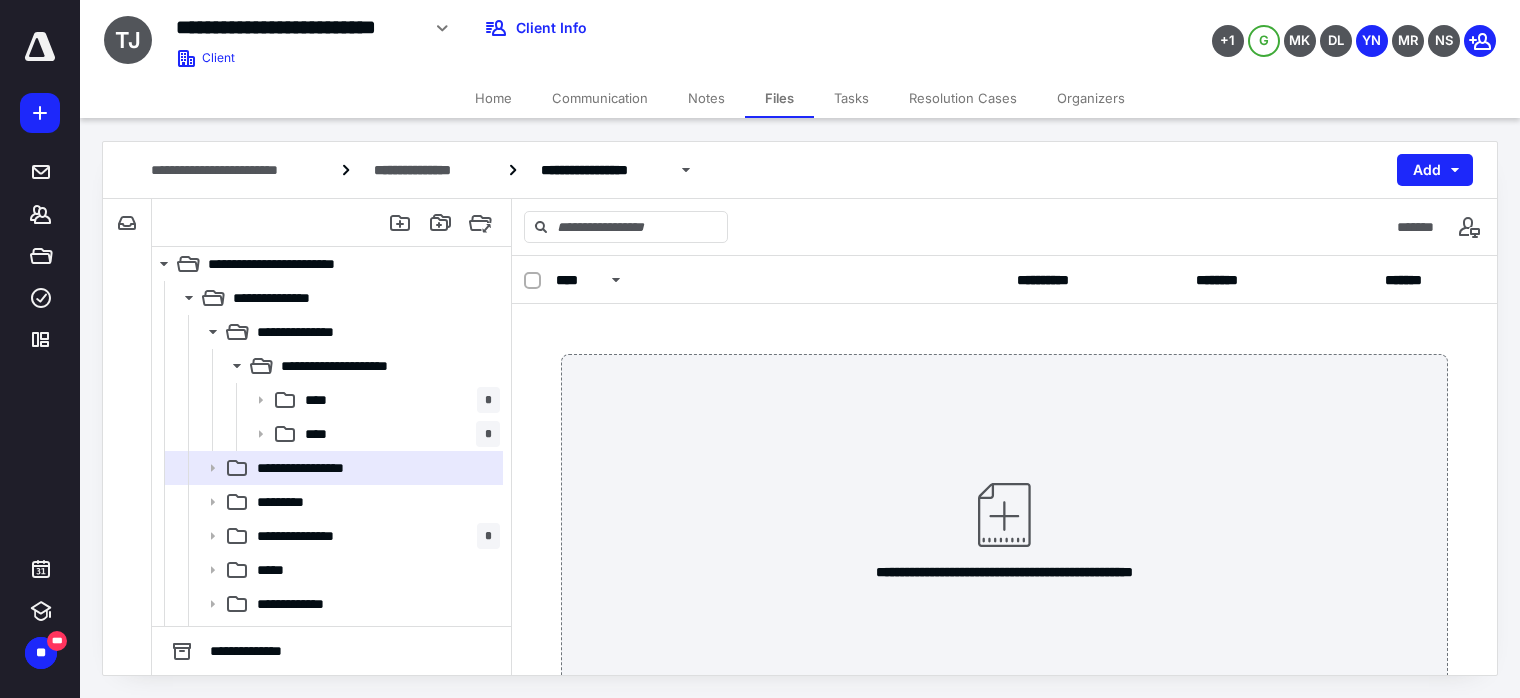 click on "Add" at bounding box center (1435, 170) 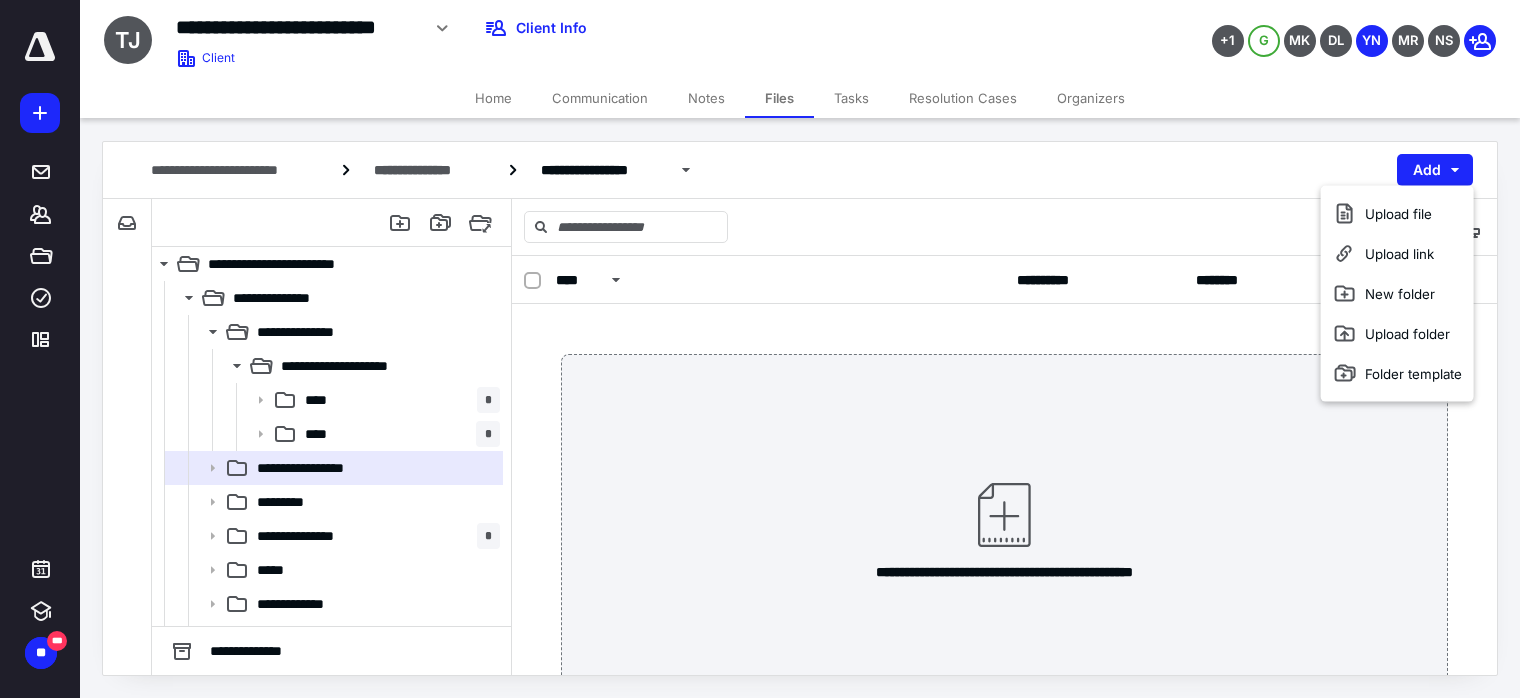 click on "New folder" at bounding box center [1397, 294] 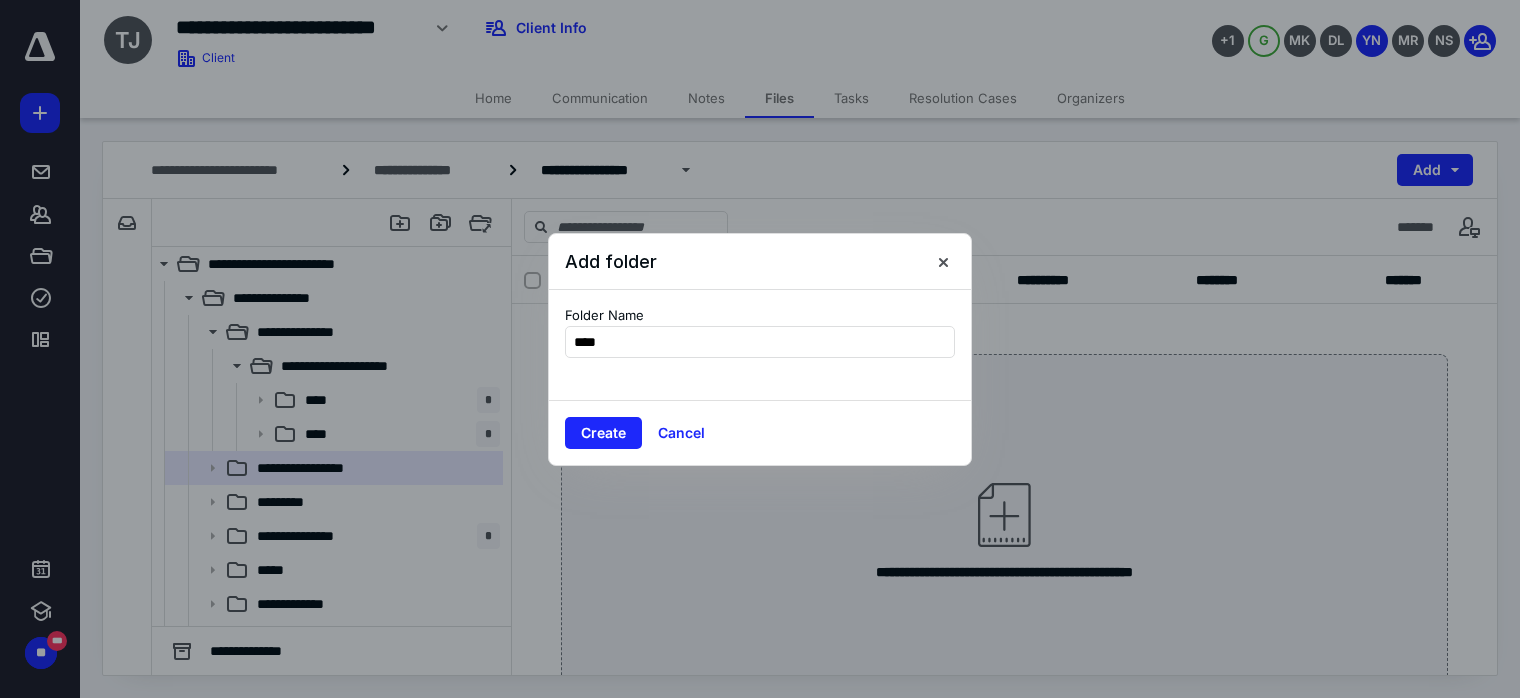 type on "****" 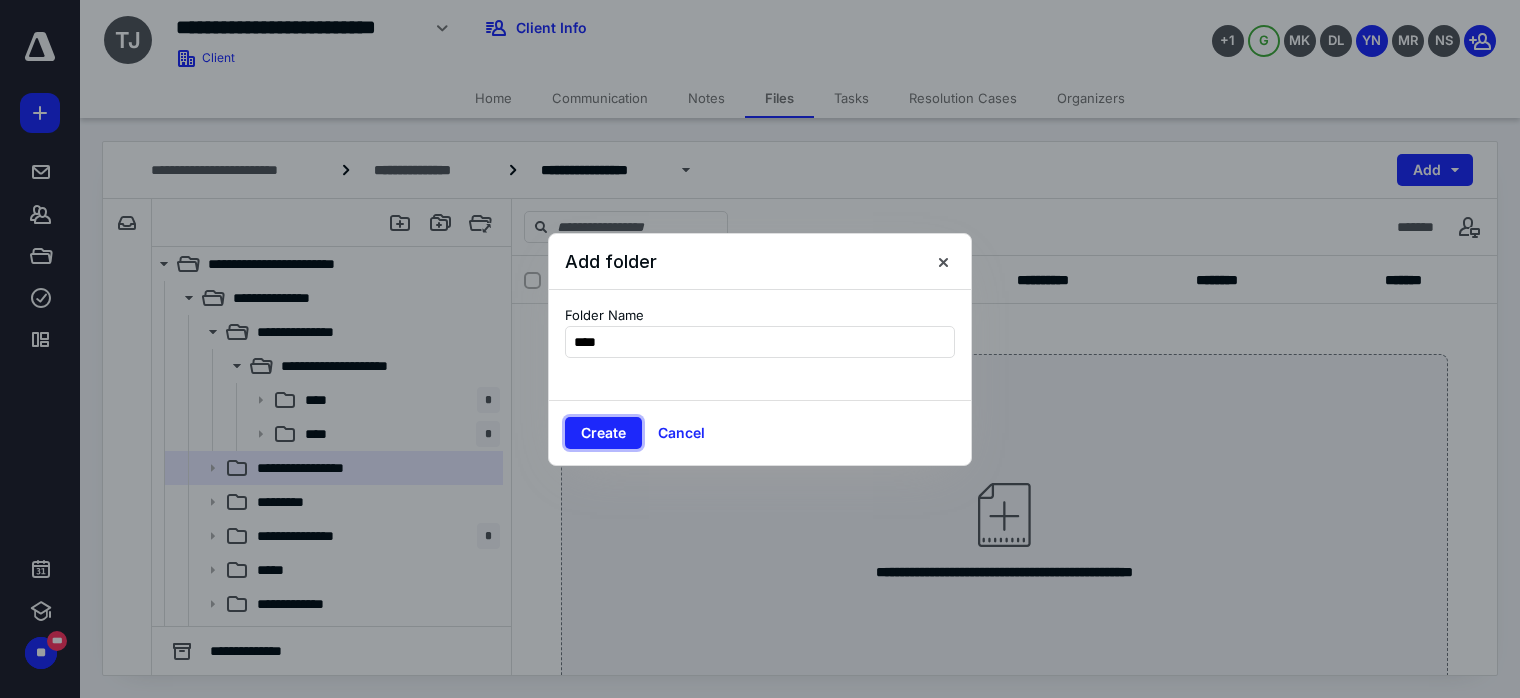 click on "Create" at bounding box center [603, 433] 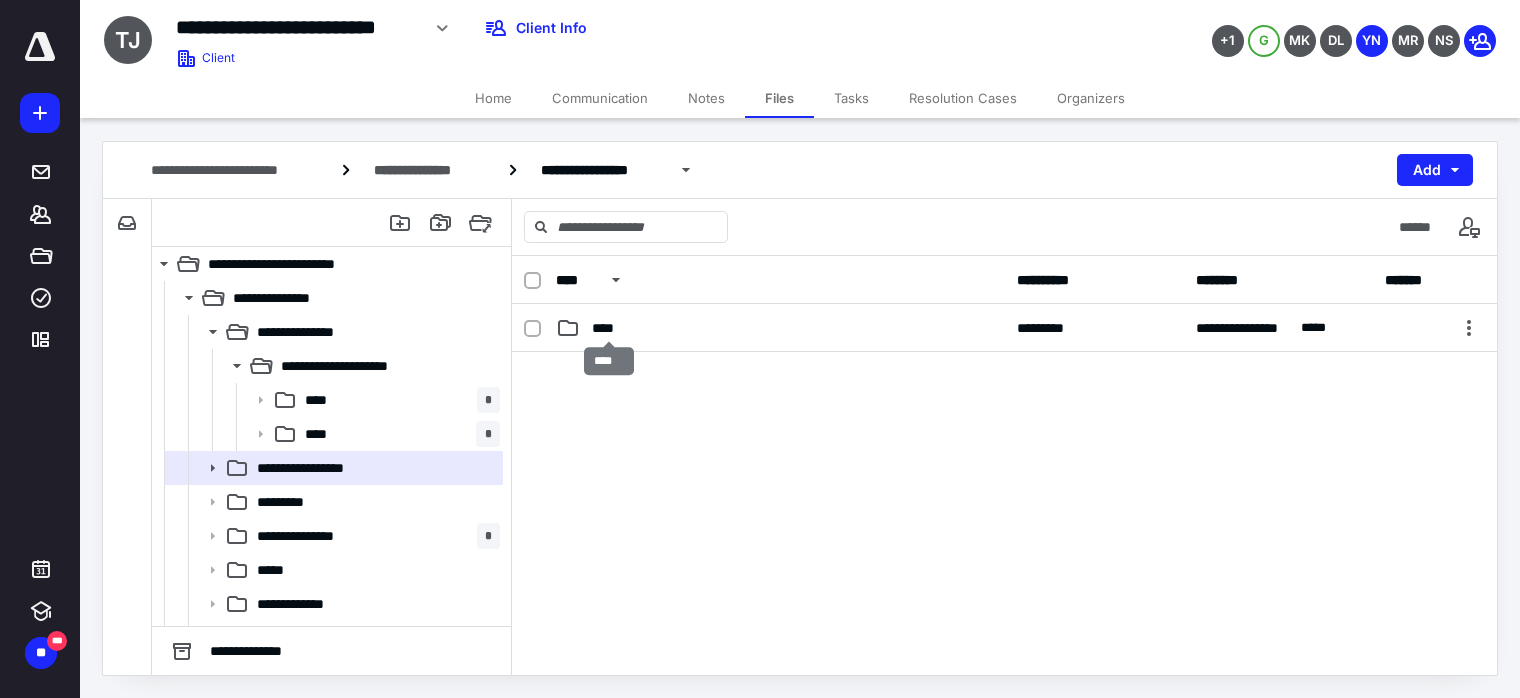 click on "****" at bounding box center [609, 328] 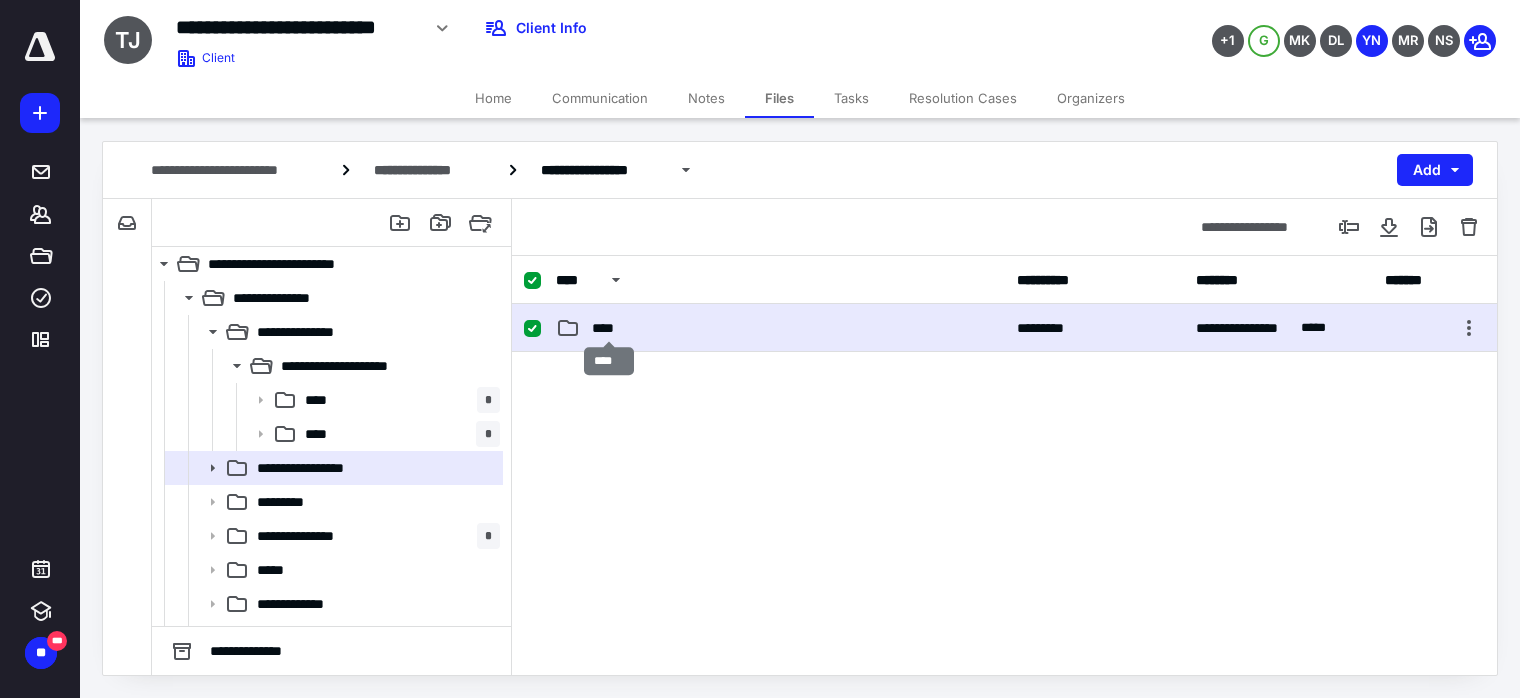 click on "****" at bounding box center [609, 328] 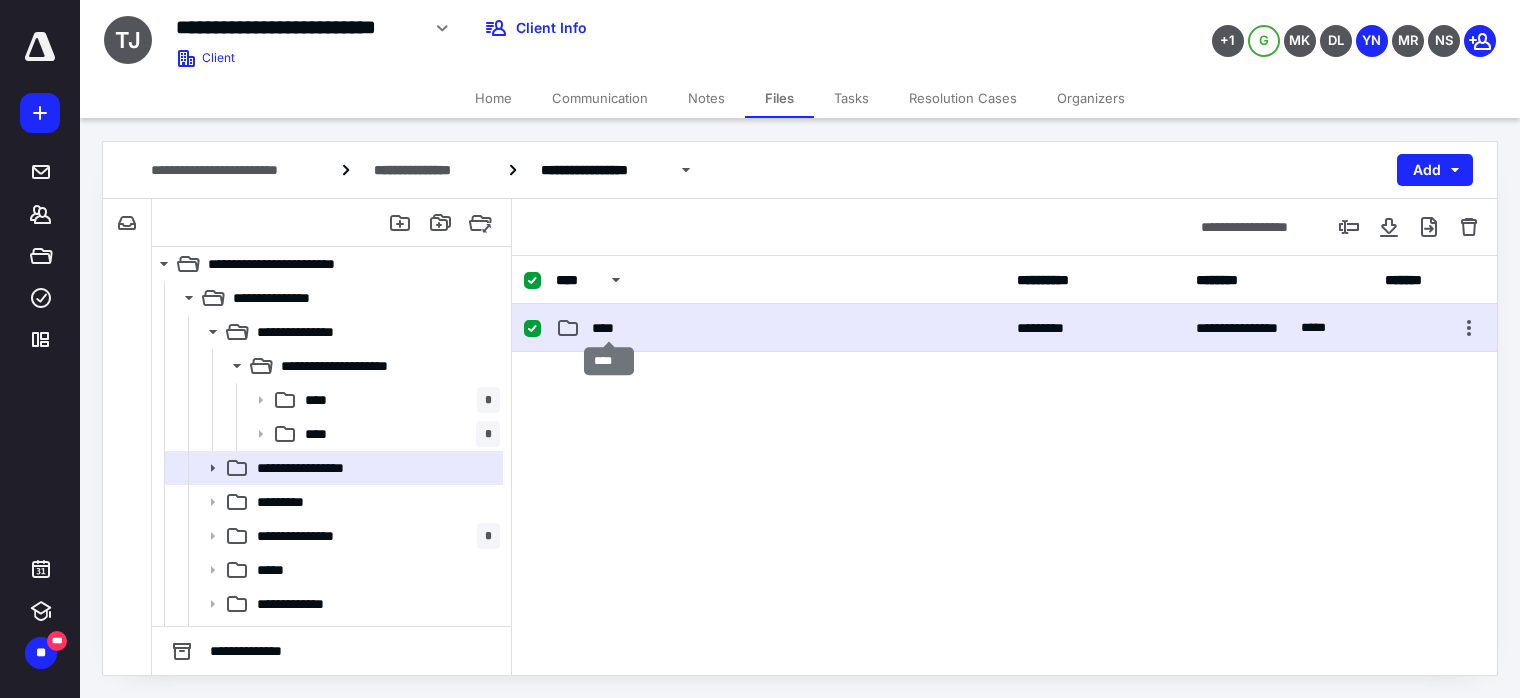 checkbox on "false" 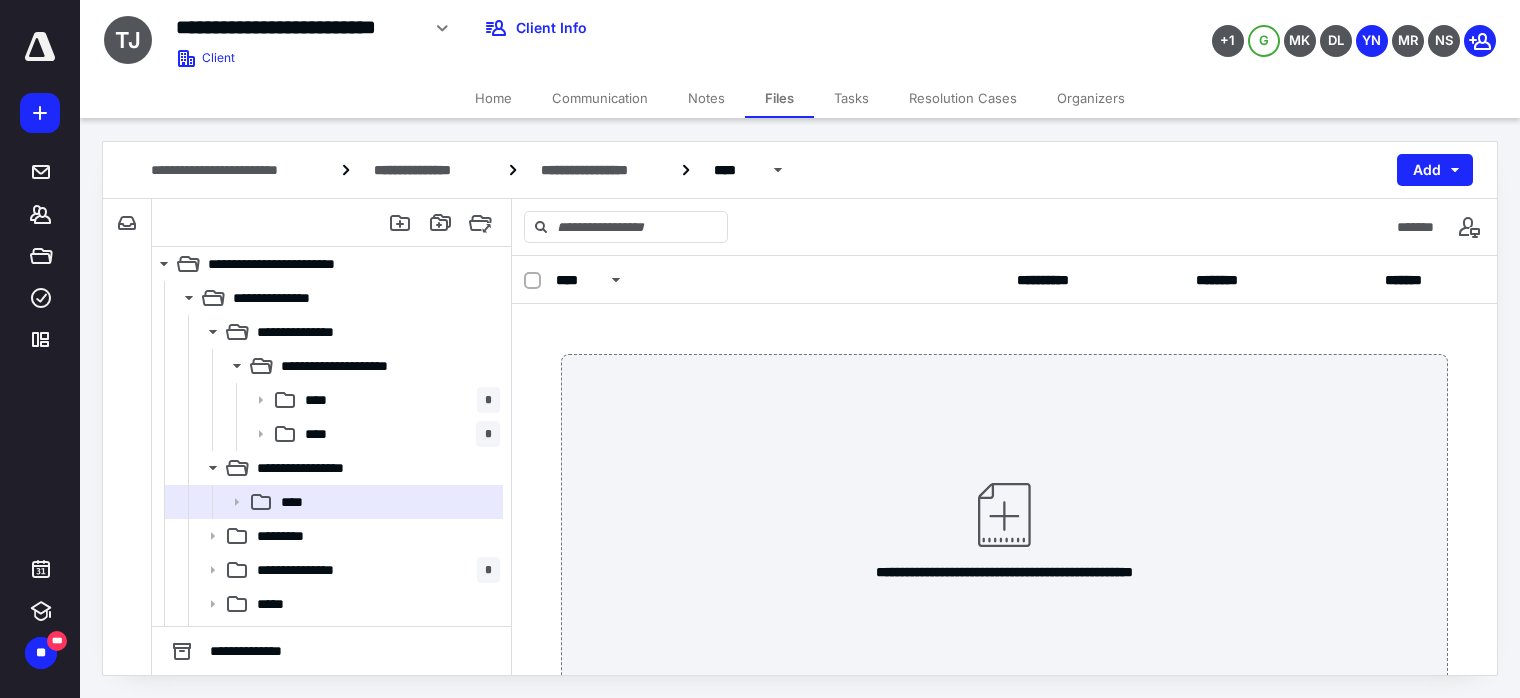 click on "Add" at bounding box center [1435, 170] 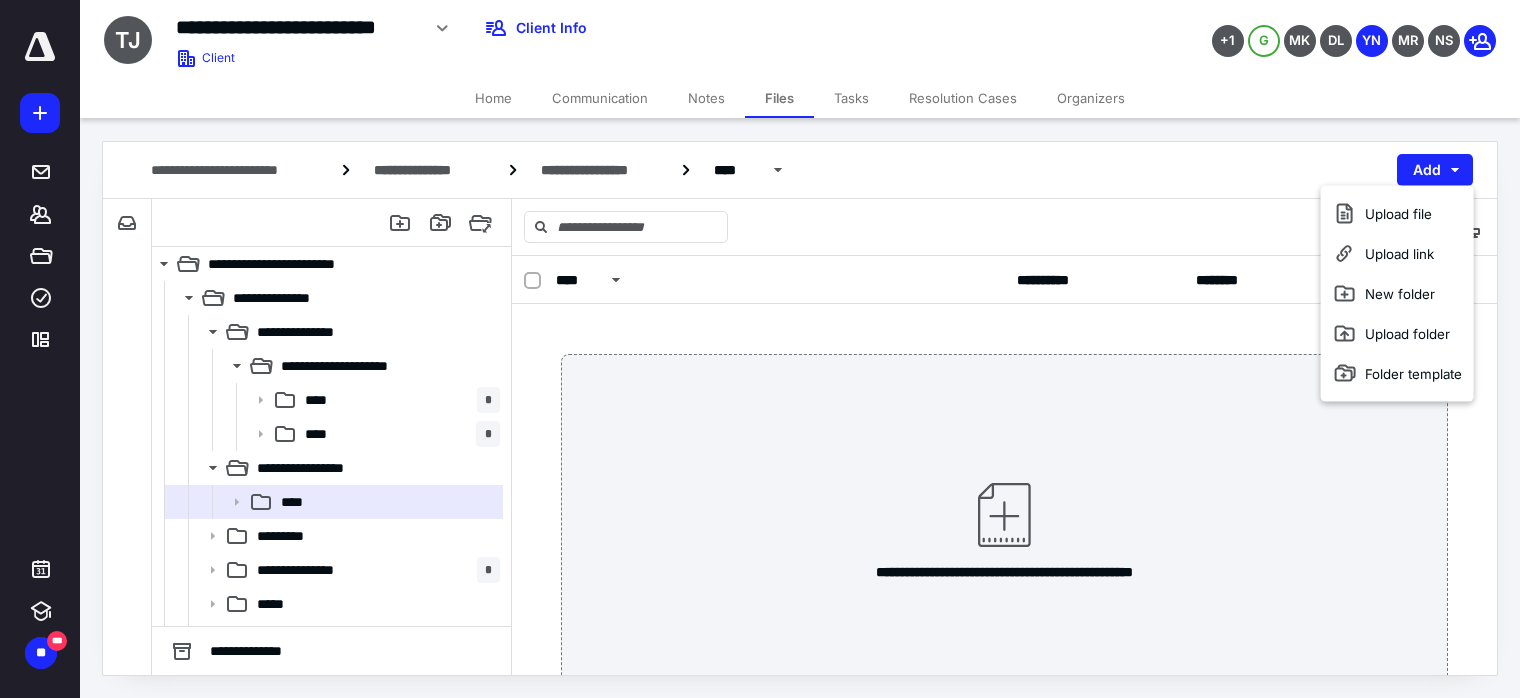 click on "New folder" at bounding box center (1397, 294) 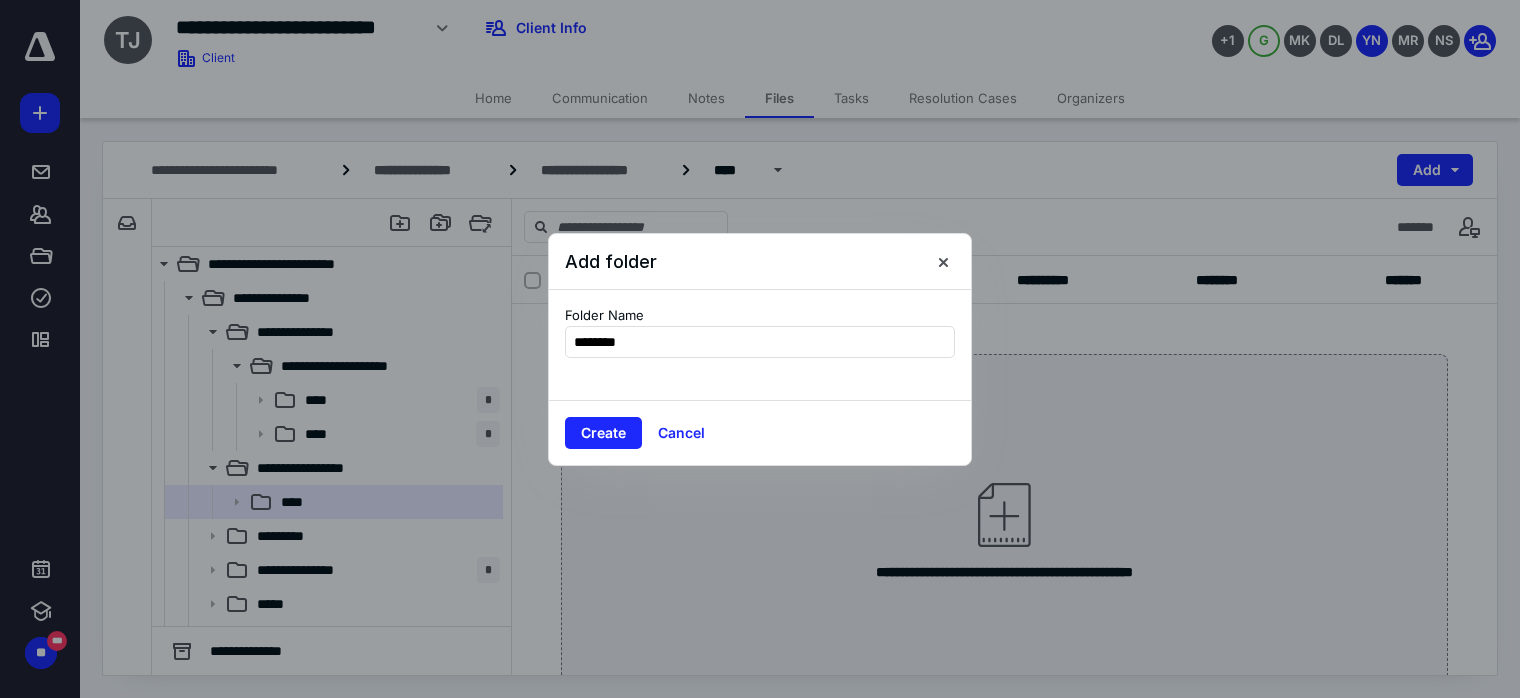 type on "********" 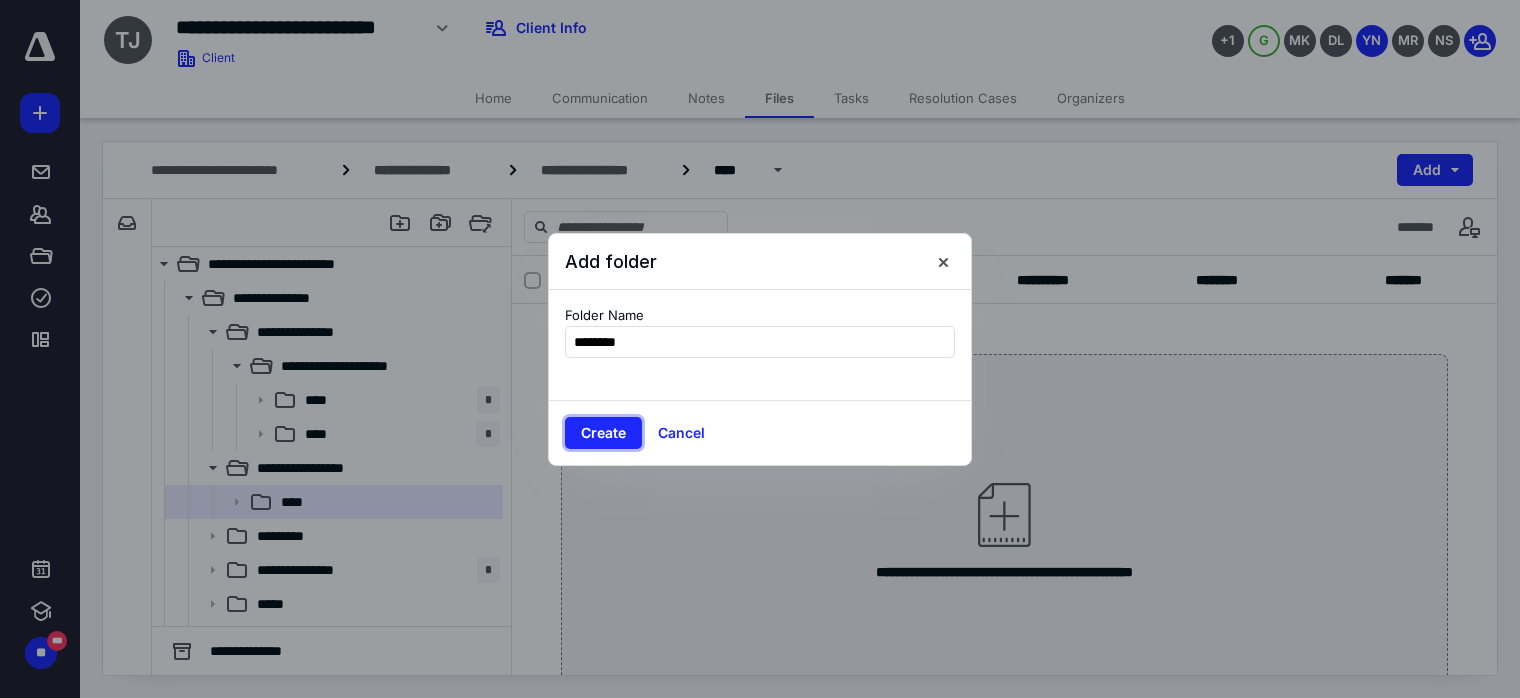 click on "Create" at bounding box center (603, 433) 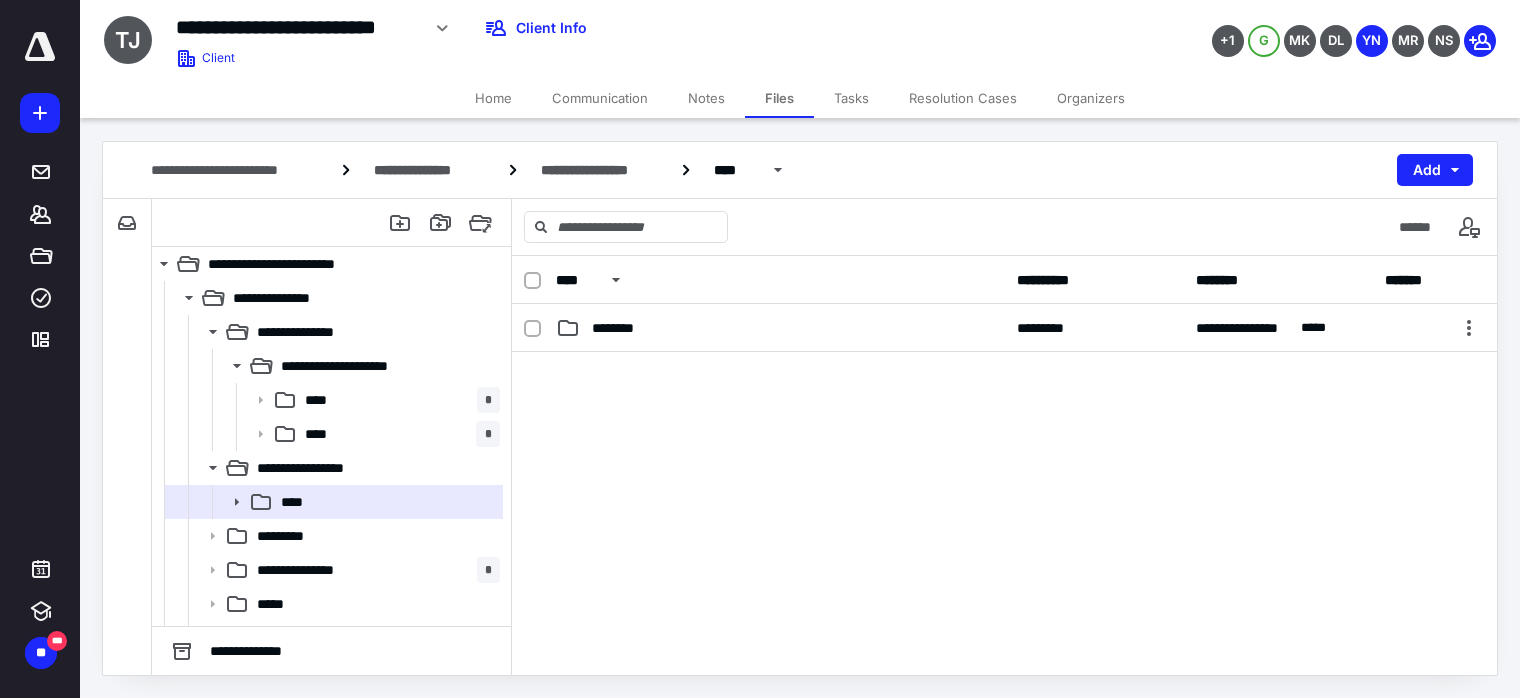 click on "********" at bounding box center [780, 328] 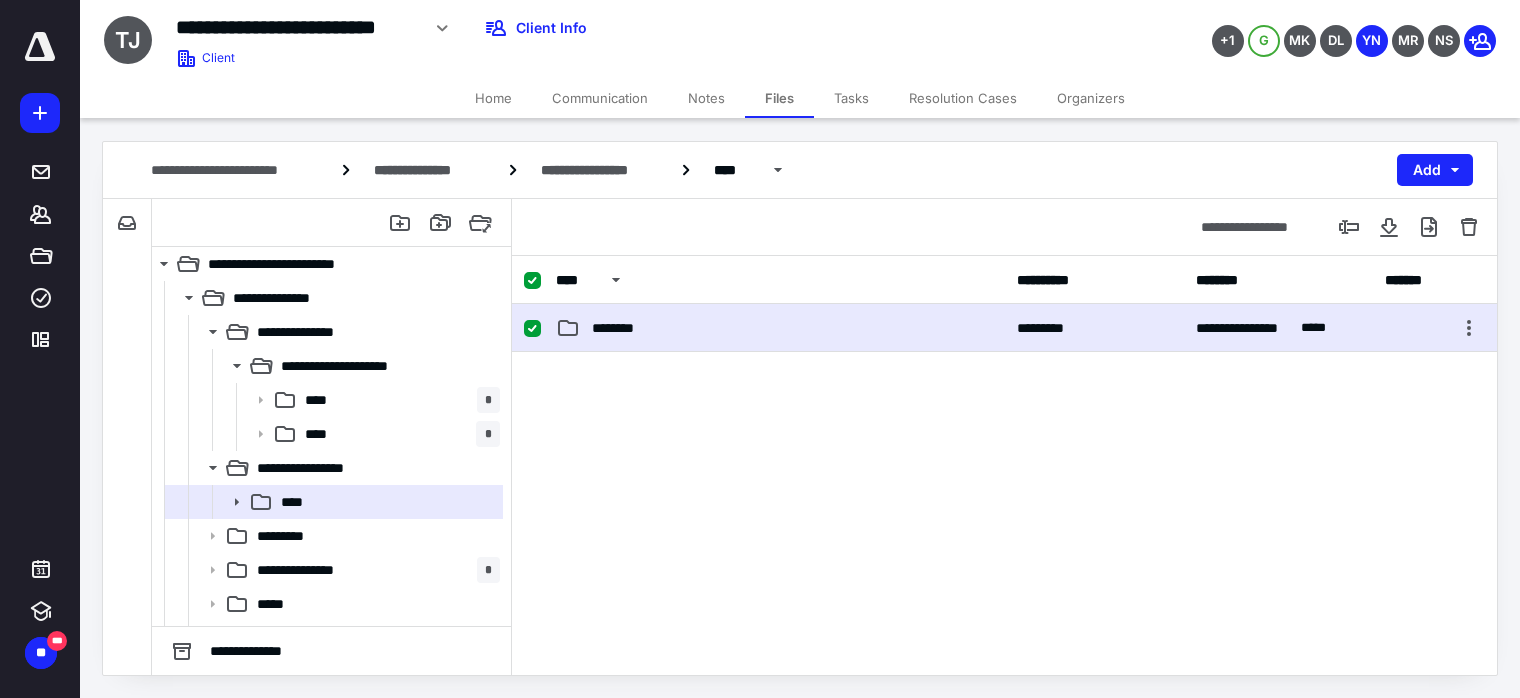 click on "********" at bounding box center [780, 328] 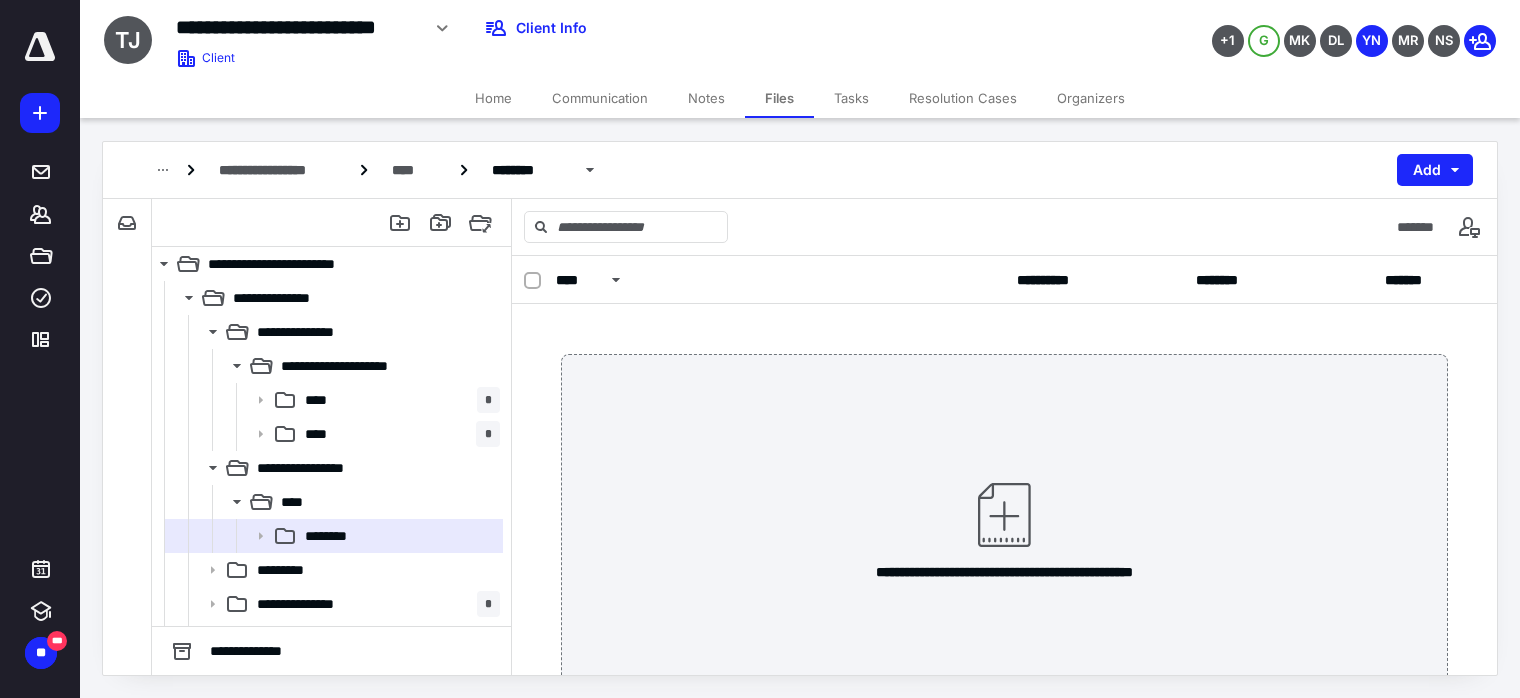 click on "Add" at bounding box center [1435, 170] 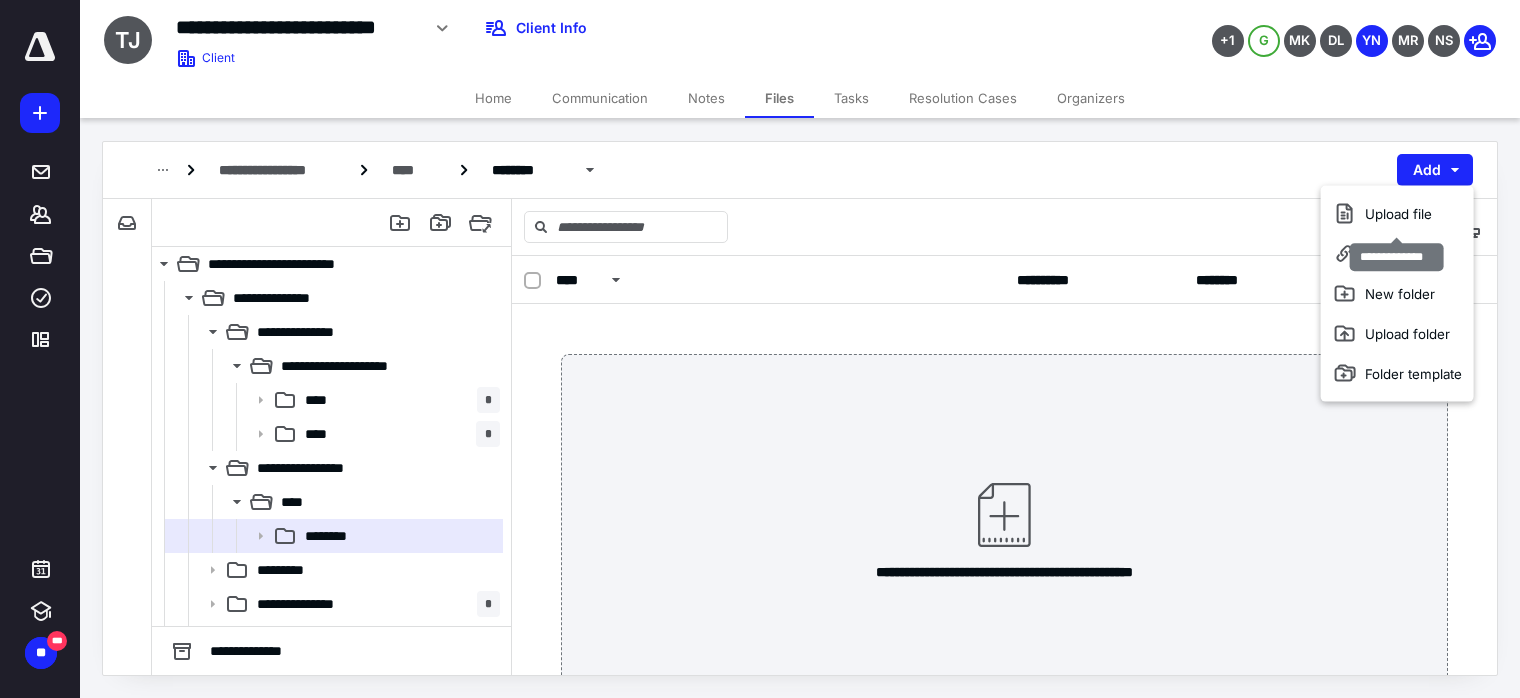 click on "Upload file" at bounding box center (1397, 214) 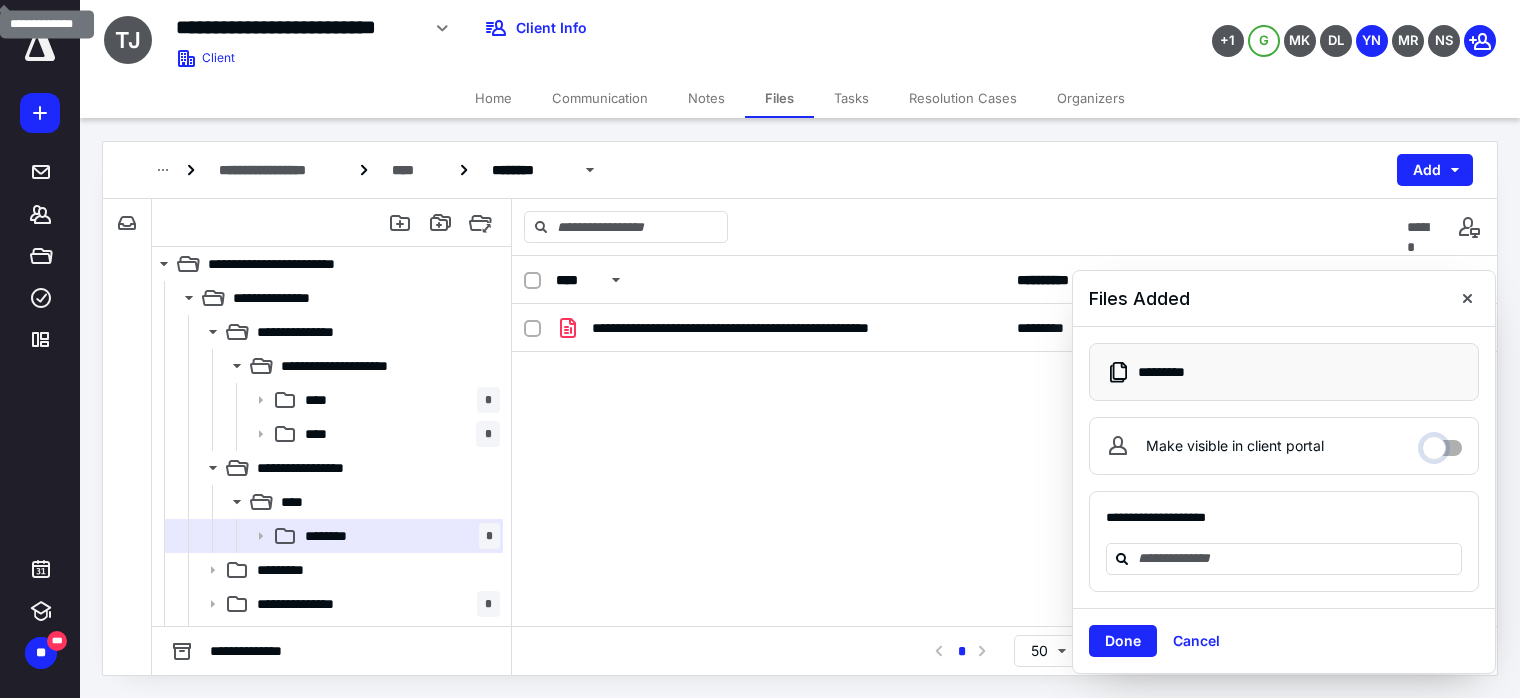 click on "Make visible in client portal" at bounding box center [1442, 443] 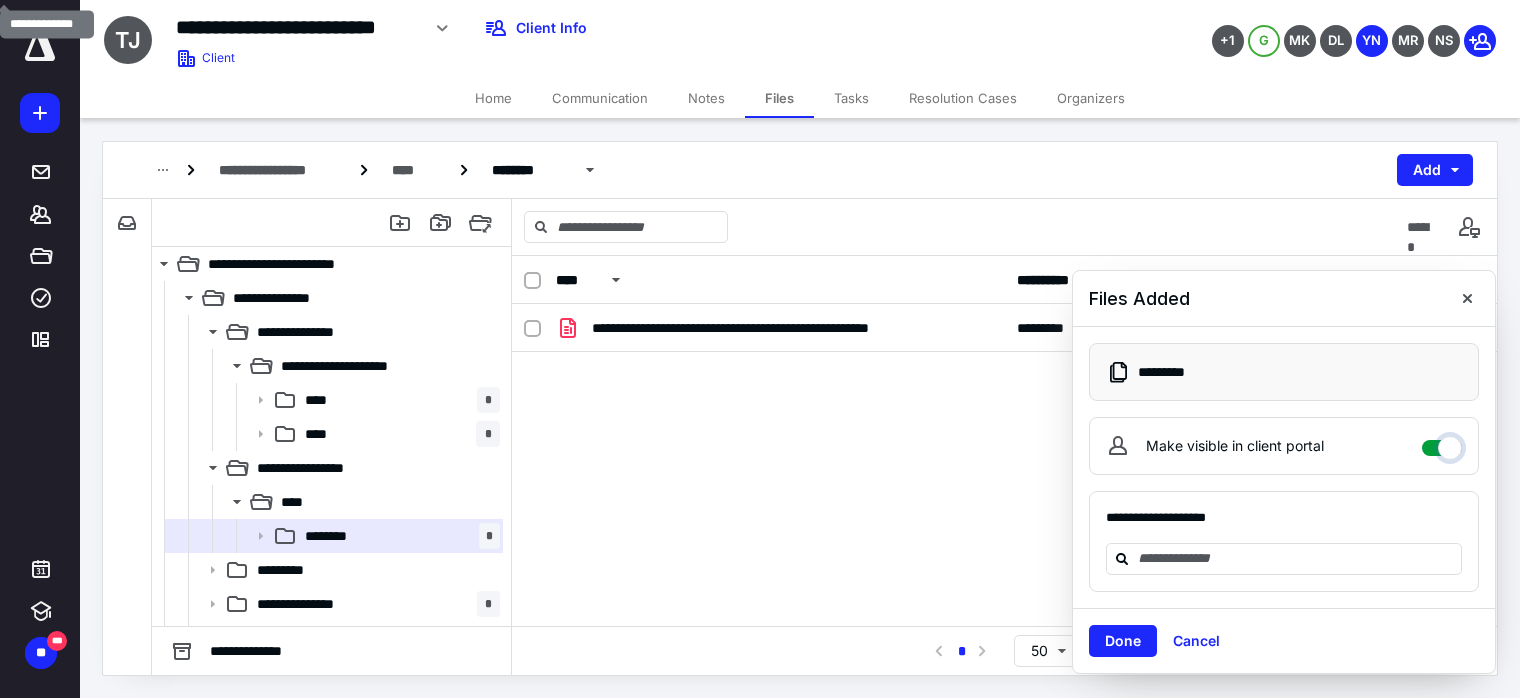 checkbox on "****" 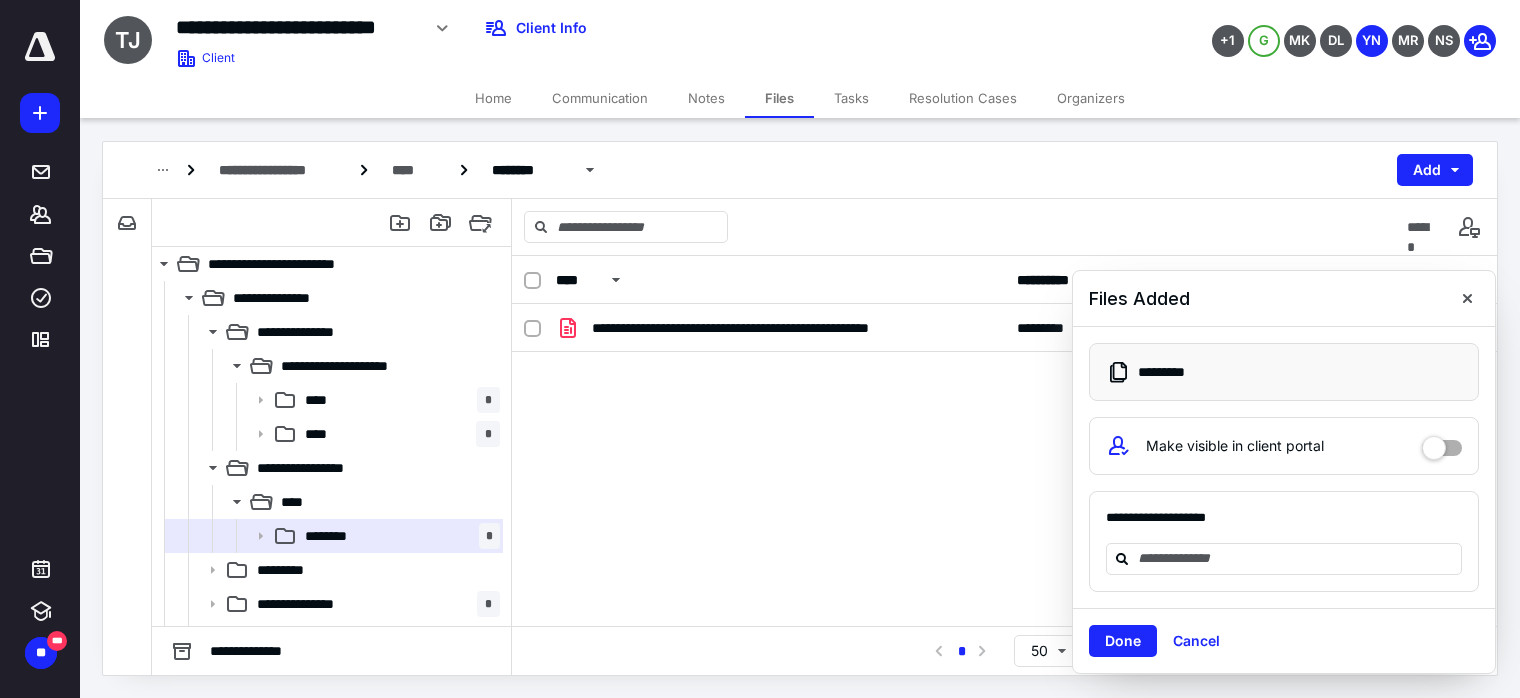 click at bounding box center (1296, 558) 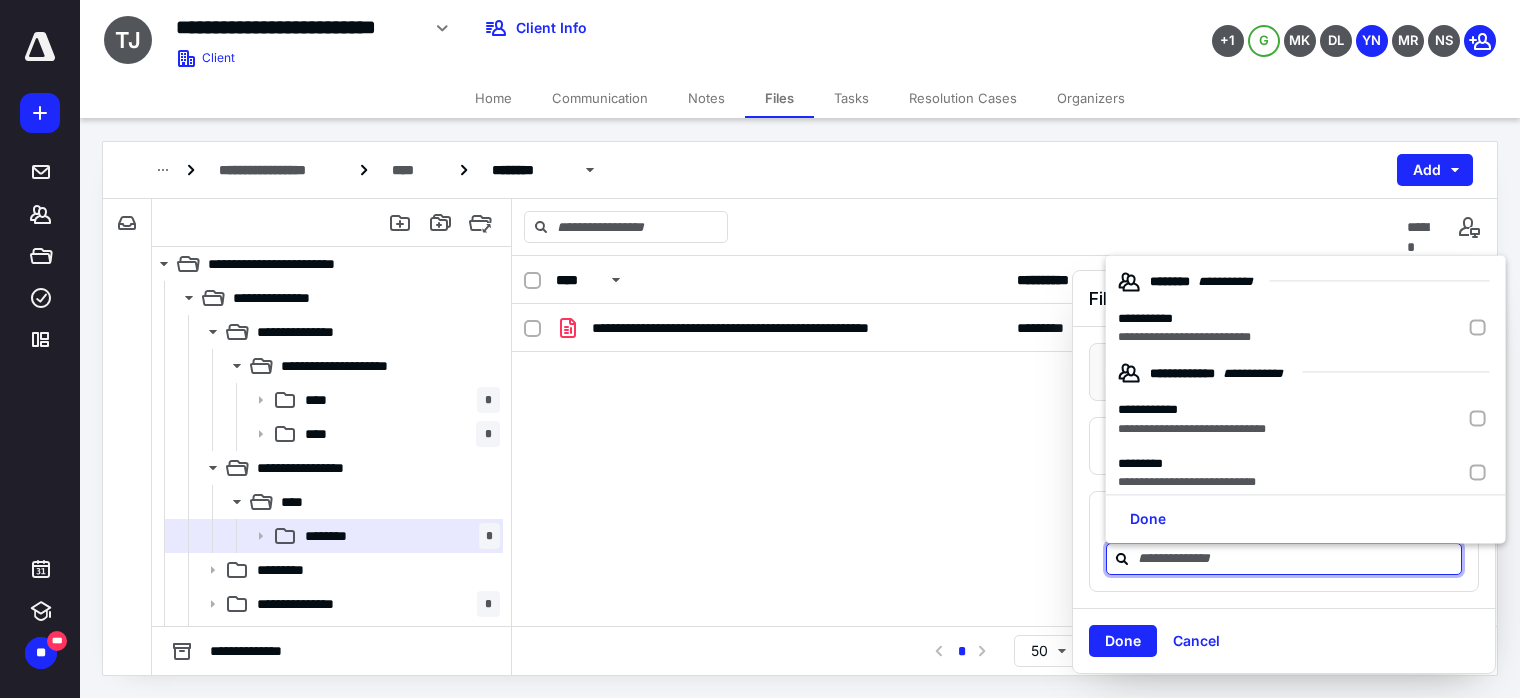 click at bounding box center (1482, 328) 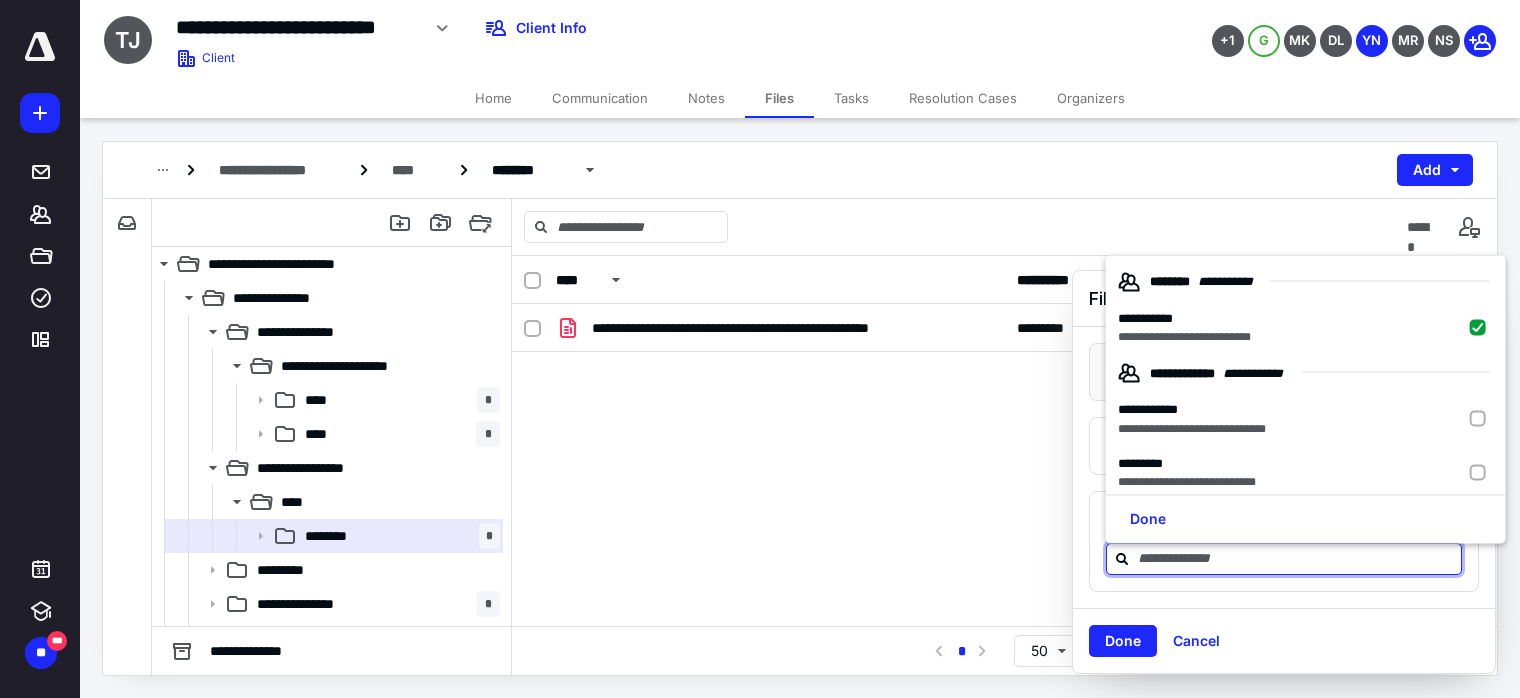 checkbox on "true" 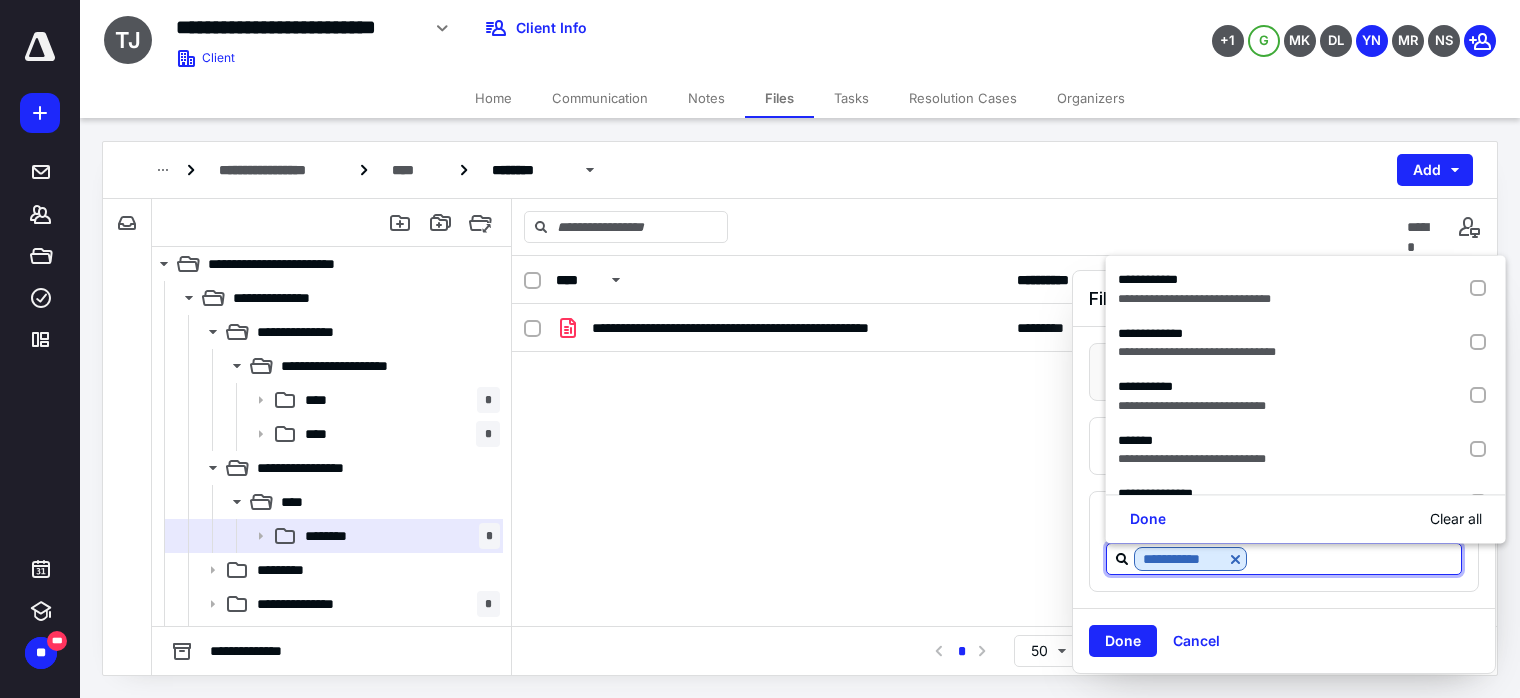 scroll, scrollTop: 300, scrollLeft: 0, axis: vertical 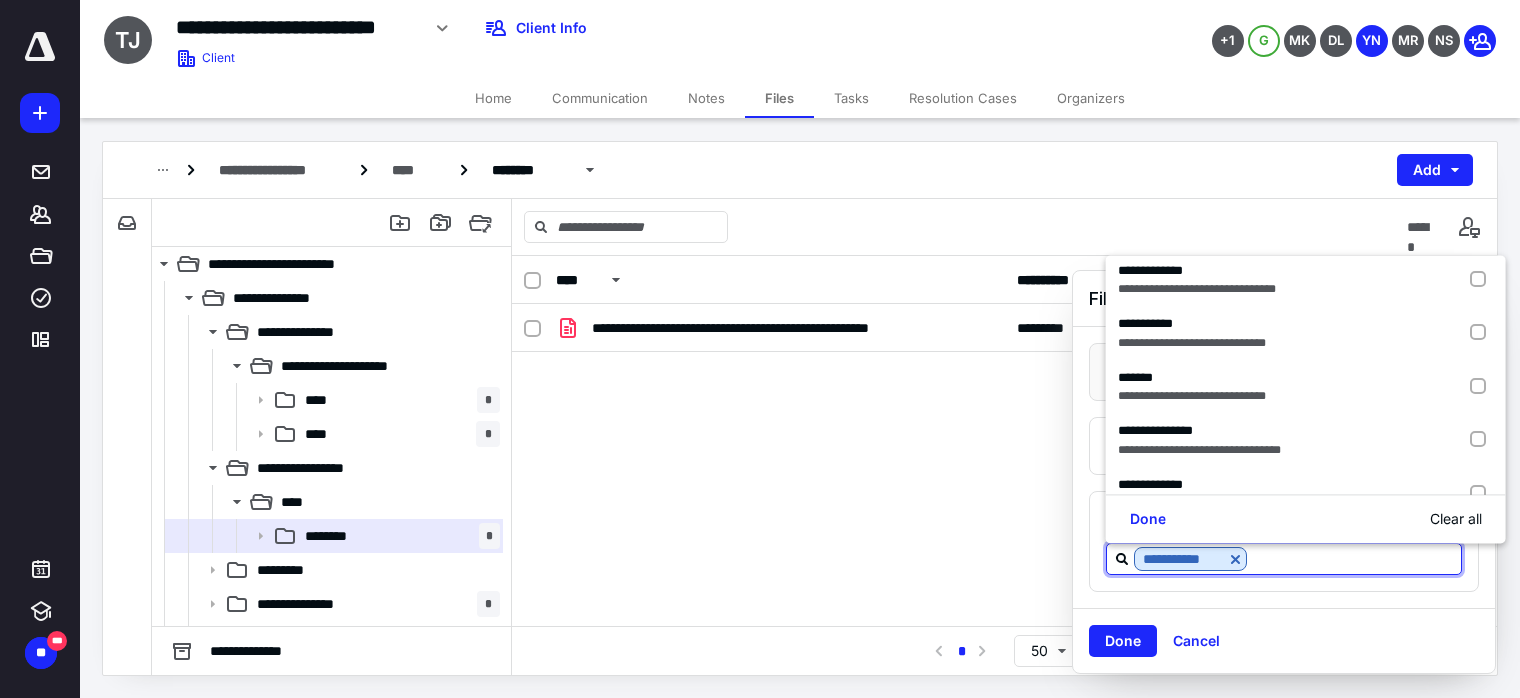 click at bounding box center [1482, 387] 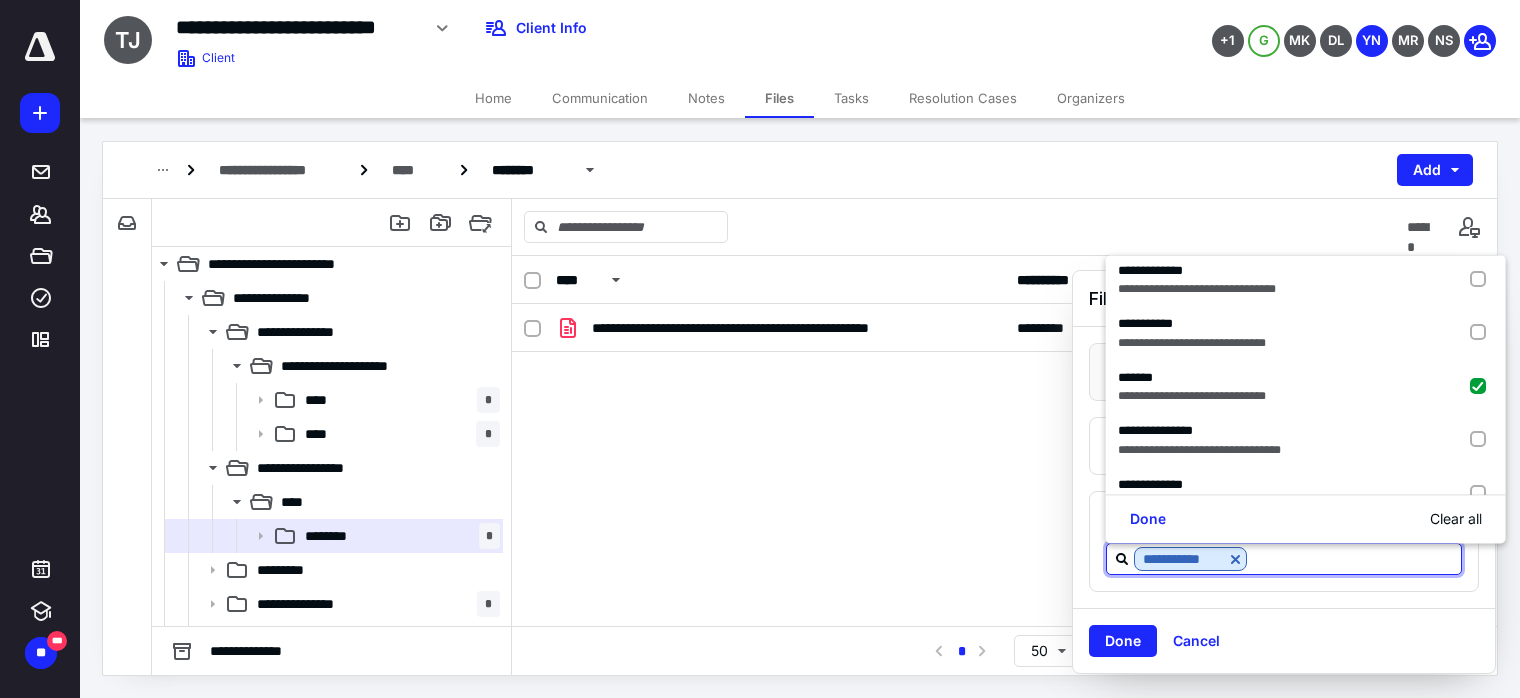 checkbox on "true" 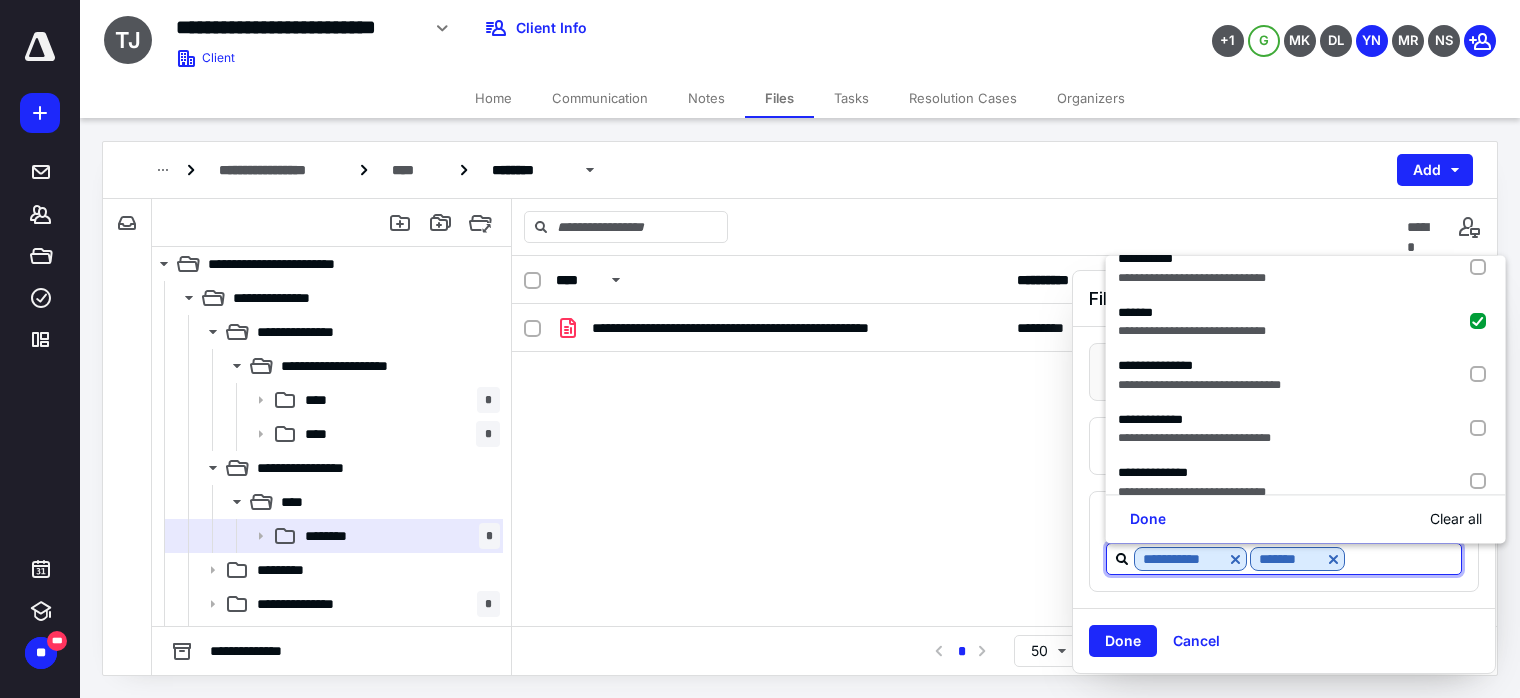 scroll, scrollTop: 400, scrollLeft: 0, axis: vertical 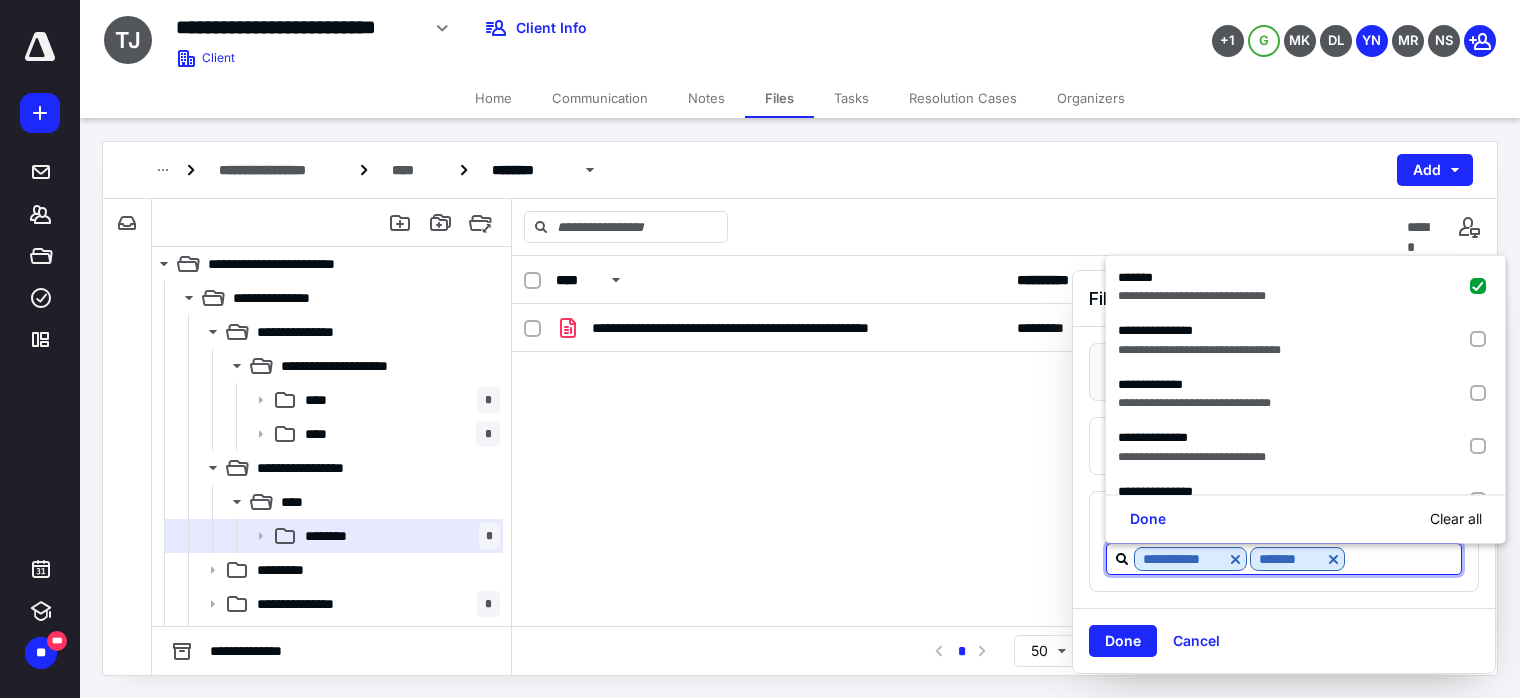 click at bounding box center [1482, 394] 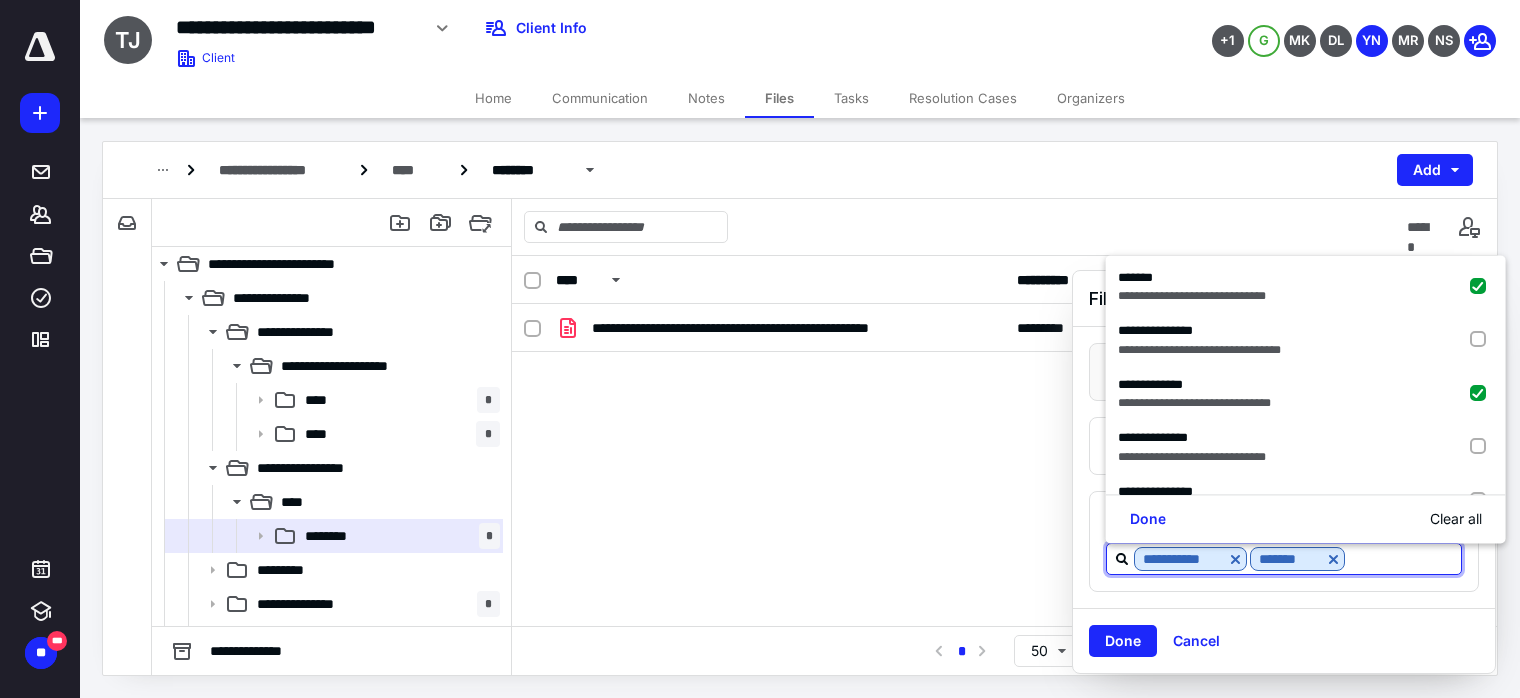 checkbox on "true" 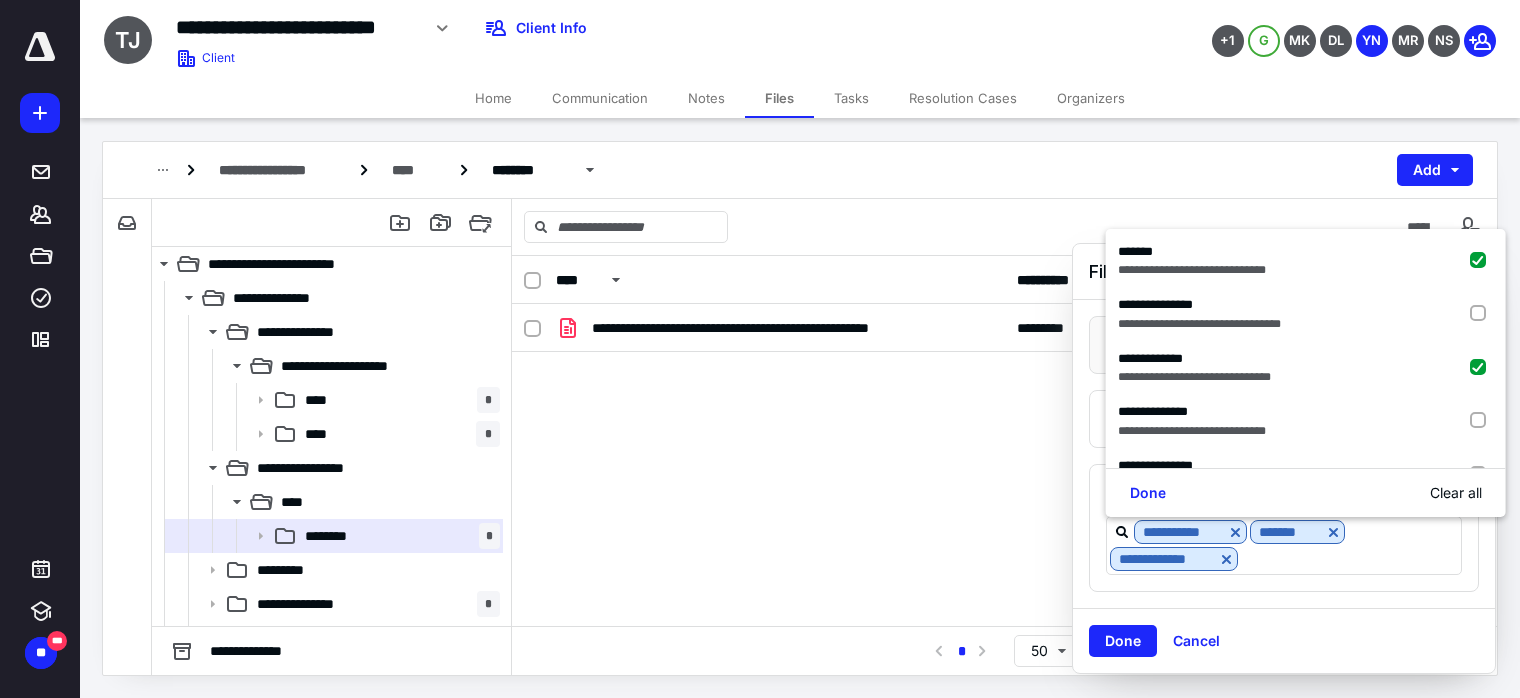 click on "Done" at bounding box center [1148, 493] 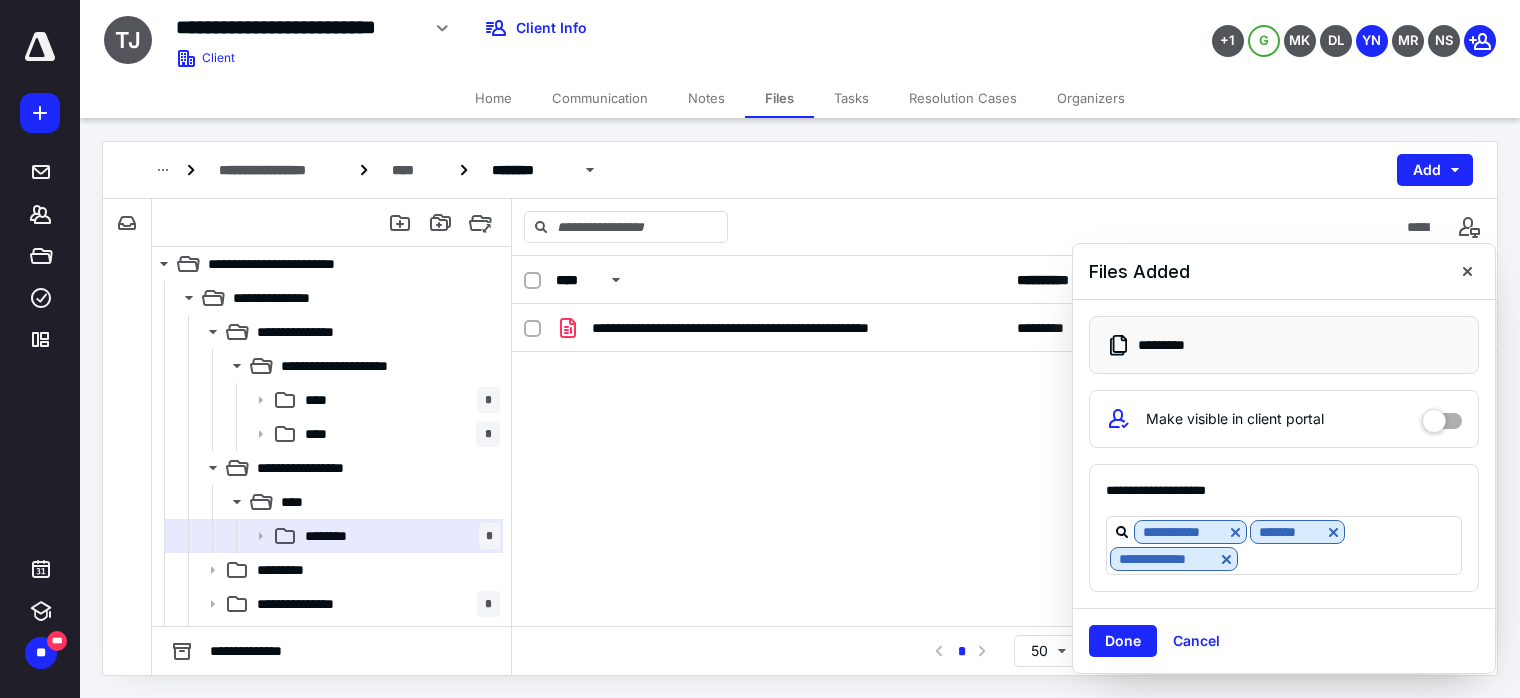 click on "Done" at bounding box center (1123, 641) 